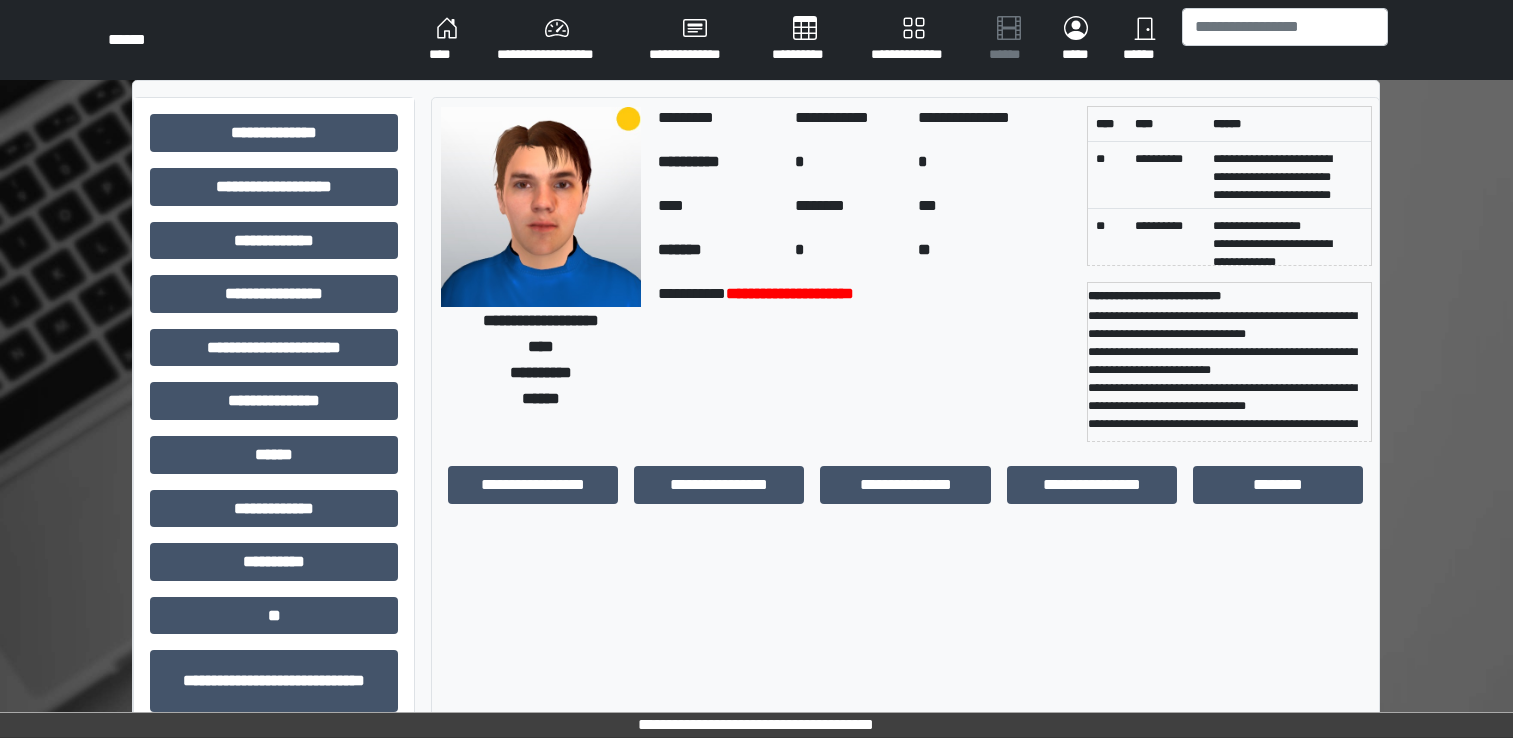 scroll, scrollTop: 0, scrollLeft: 0, axis: both 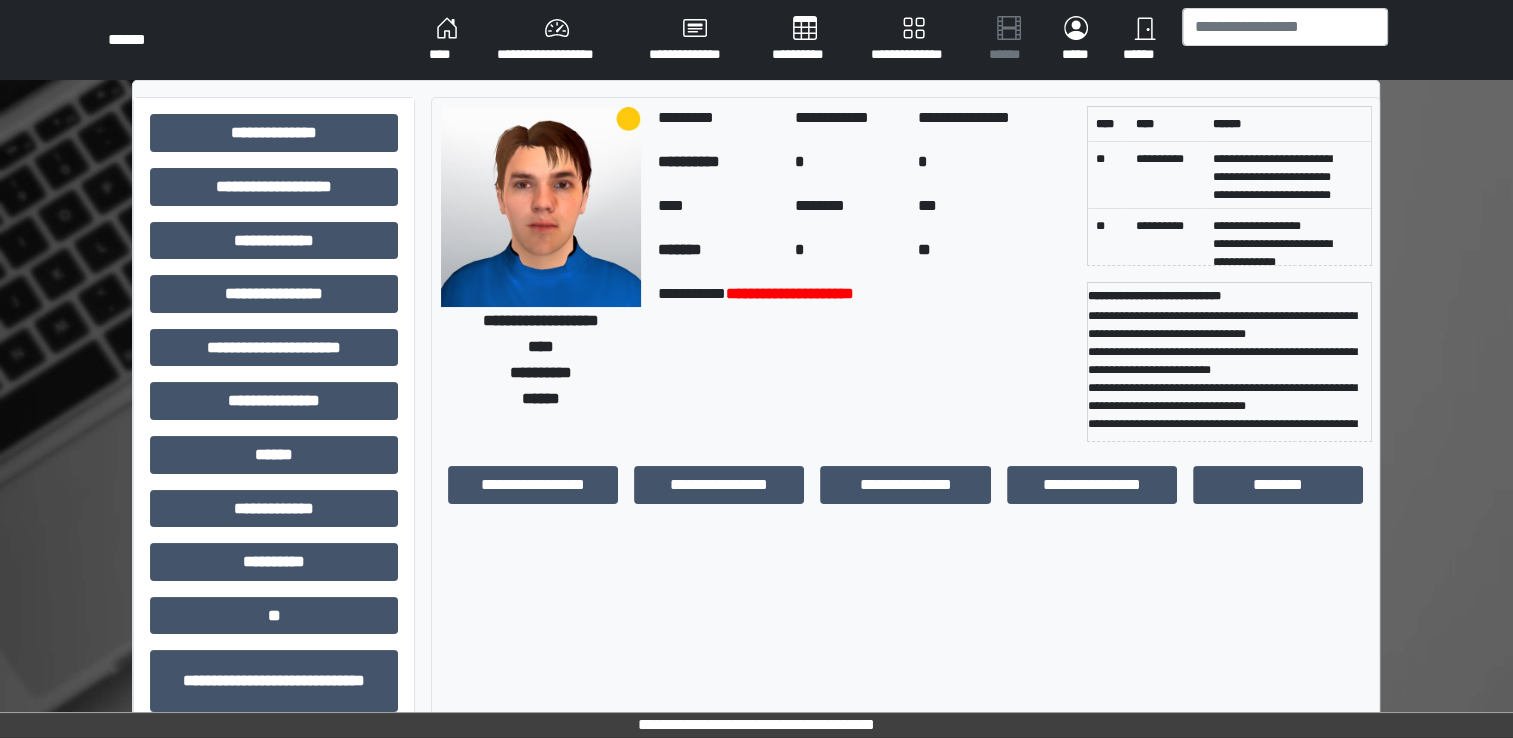 click on "****" at bounding box center [447, 40] 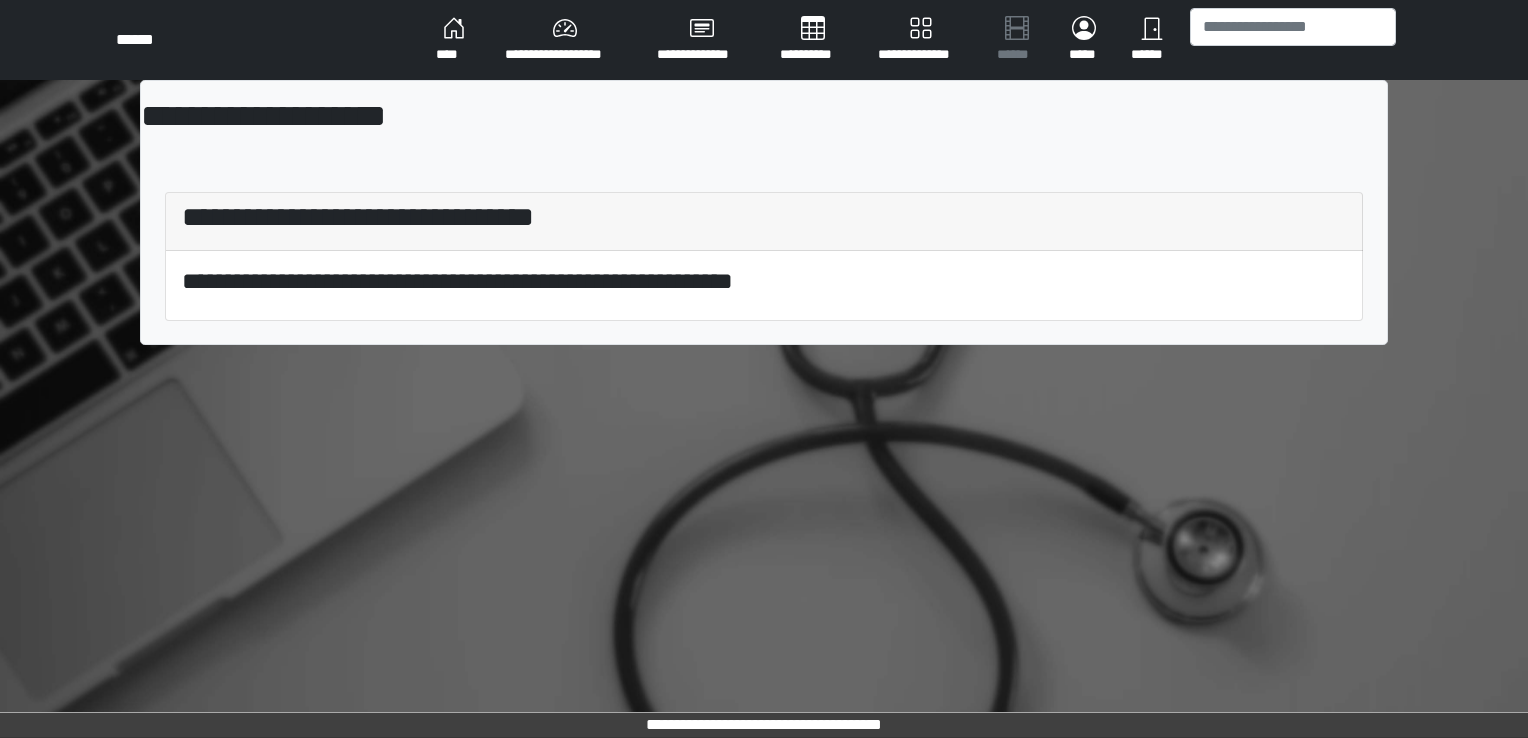 click on "****" at bounding box center [454, 40] 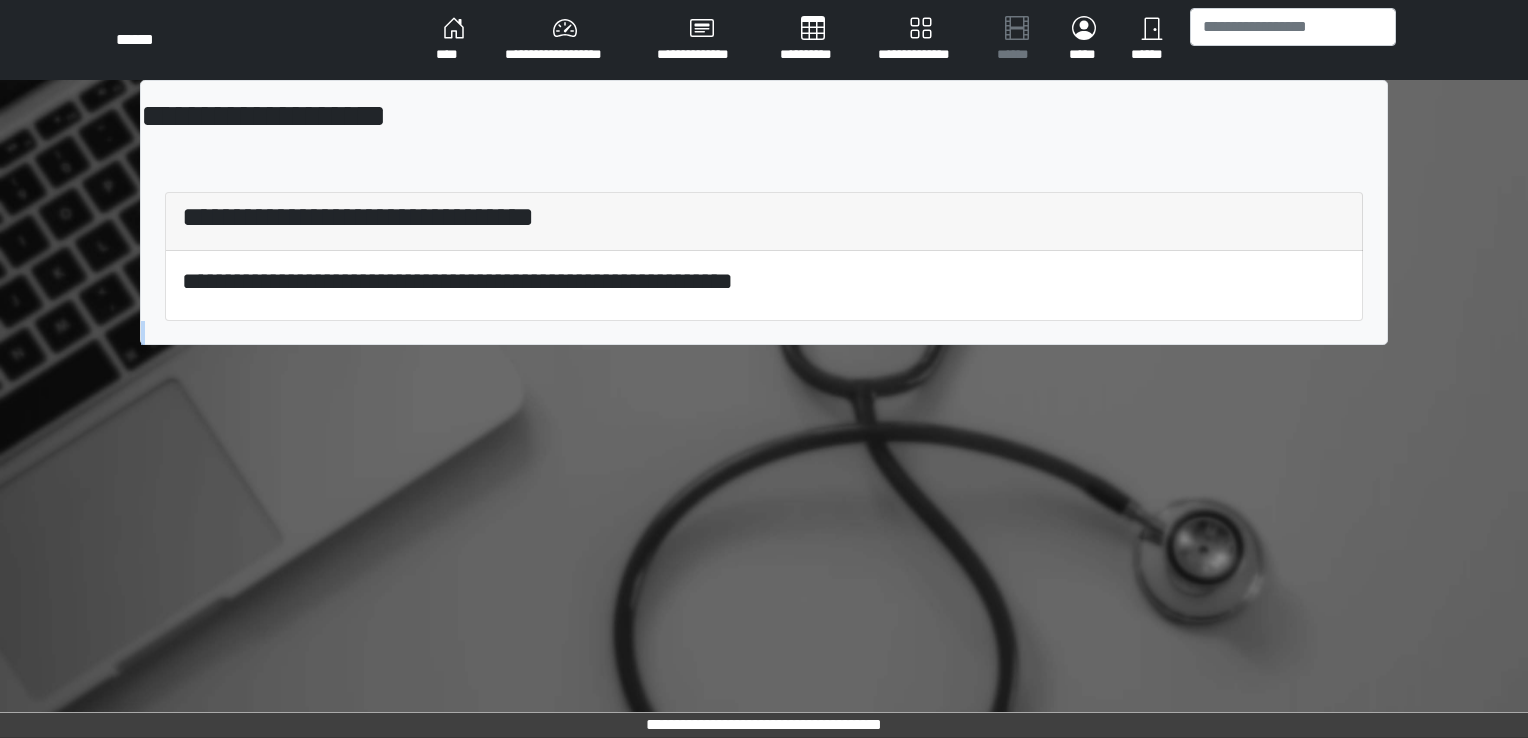click on "**********" at bounding box center (764, 369) 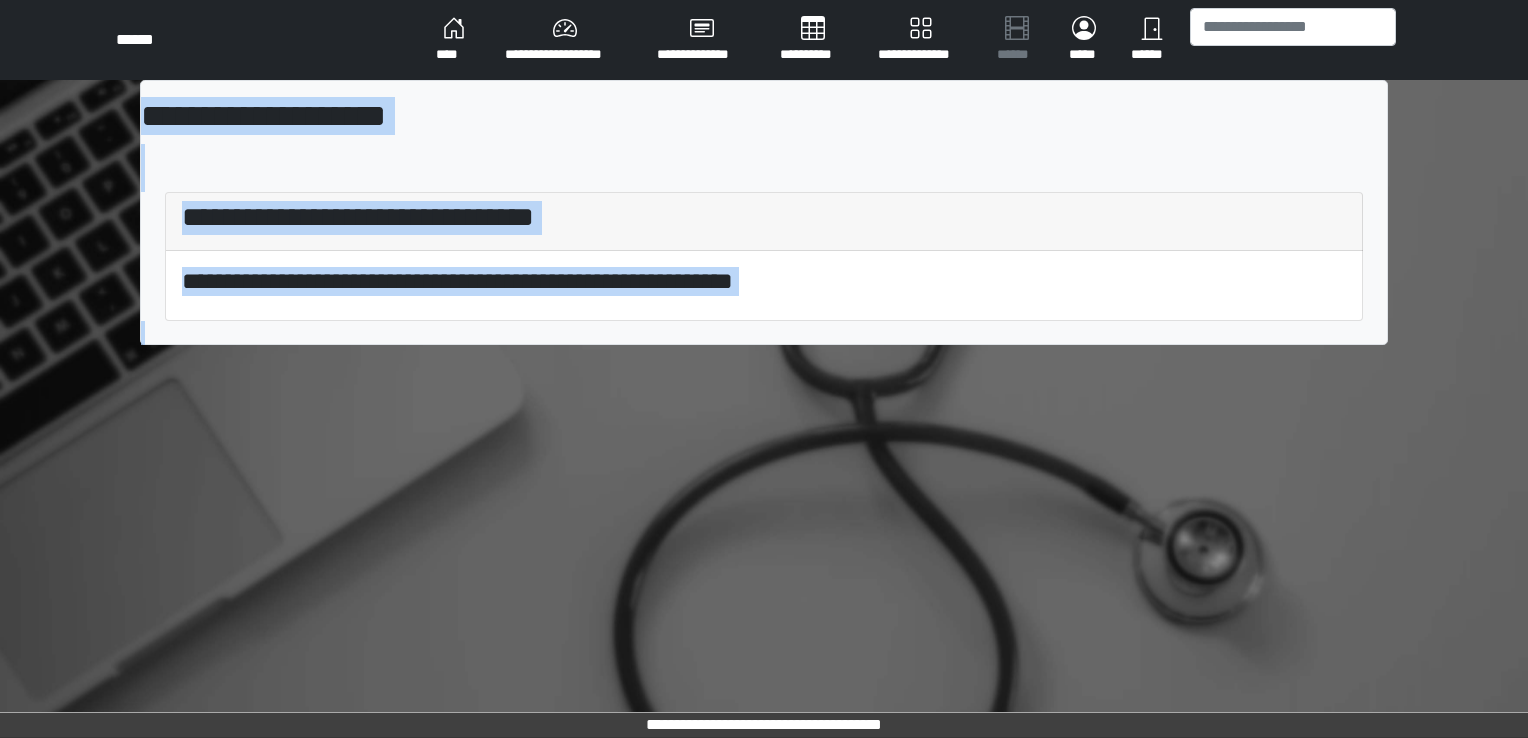 click on "****" at bounding box center (454, 40) 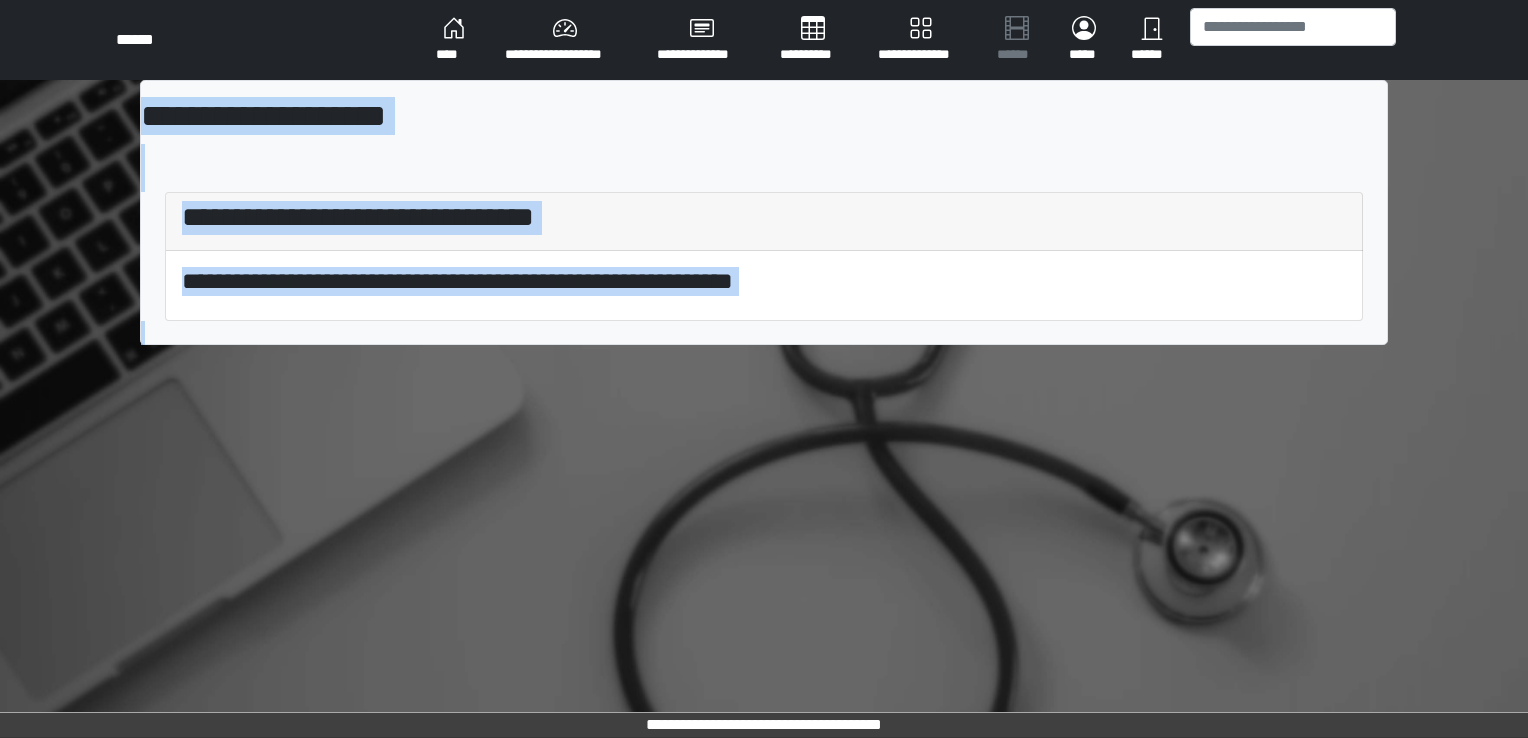 click on "****" at bounding box center (454, 40) 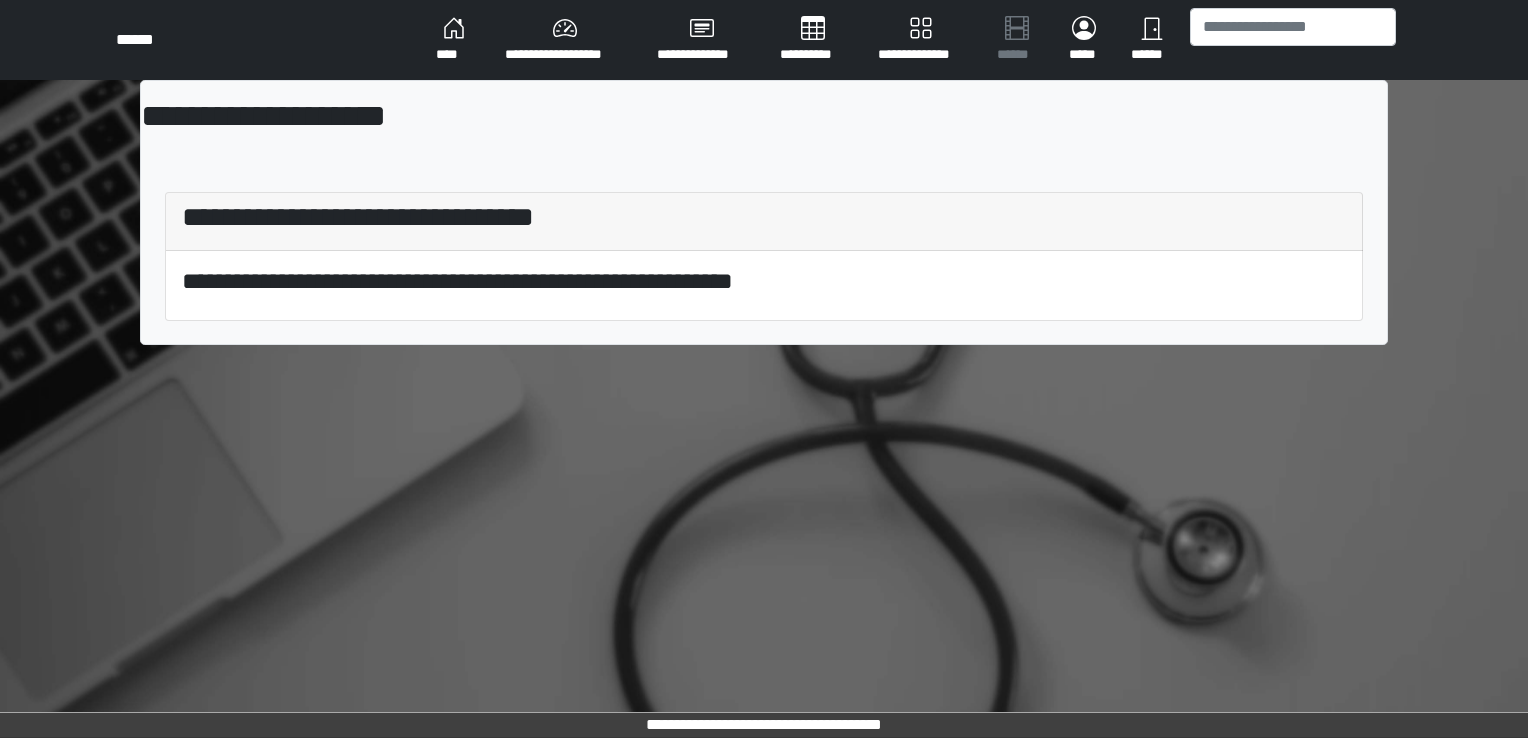 click on "****" at bounding box center [454, 40] 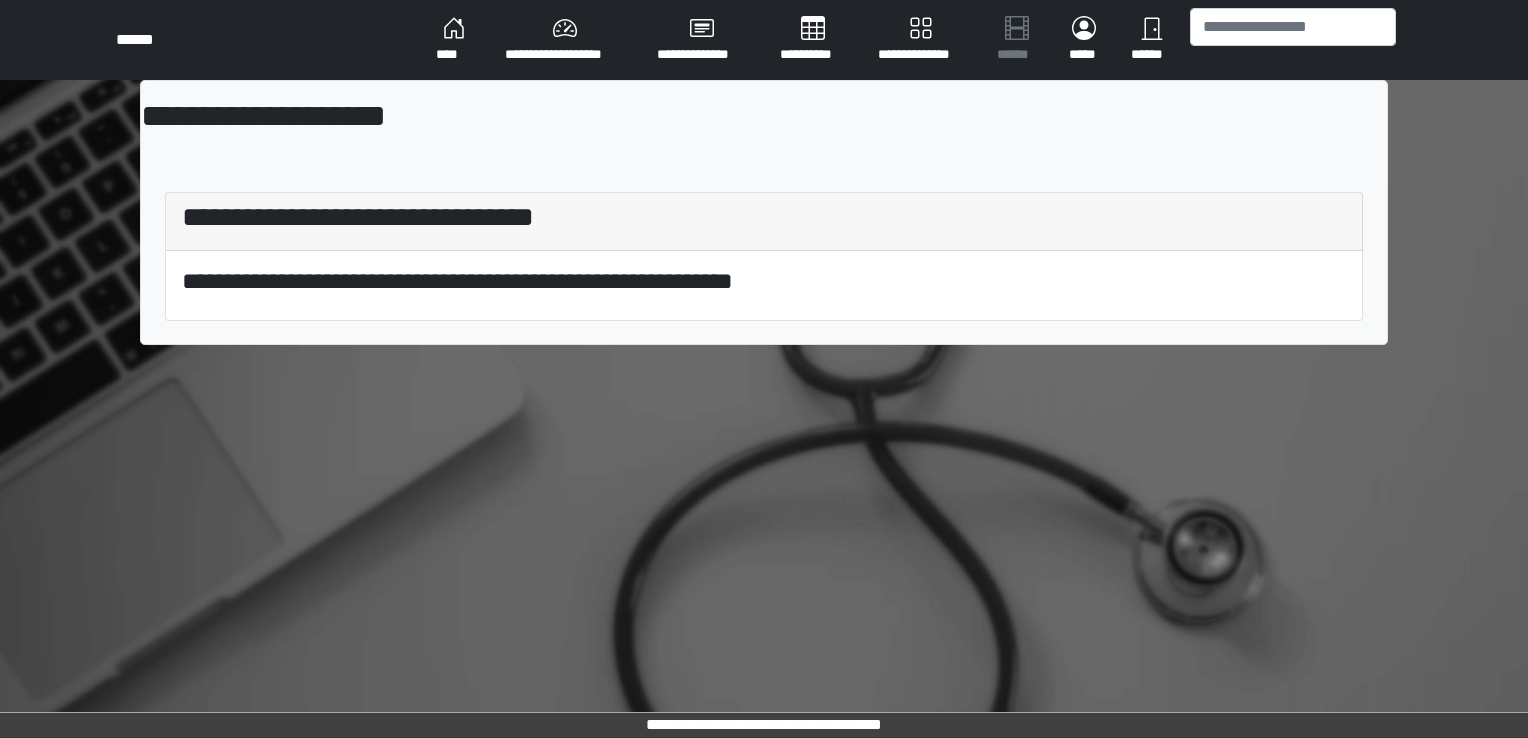 click on "**********" at bounding box center [565, 40] 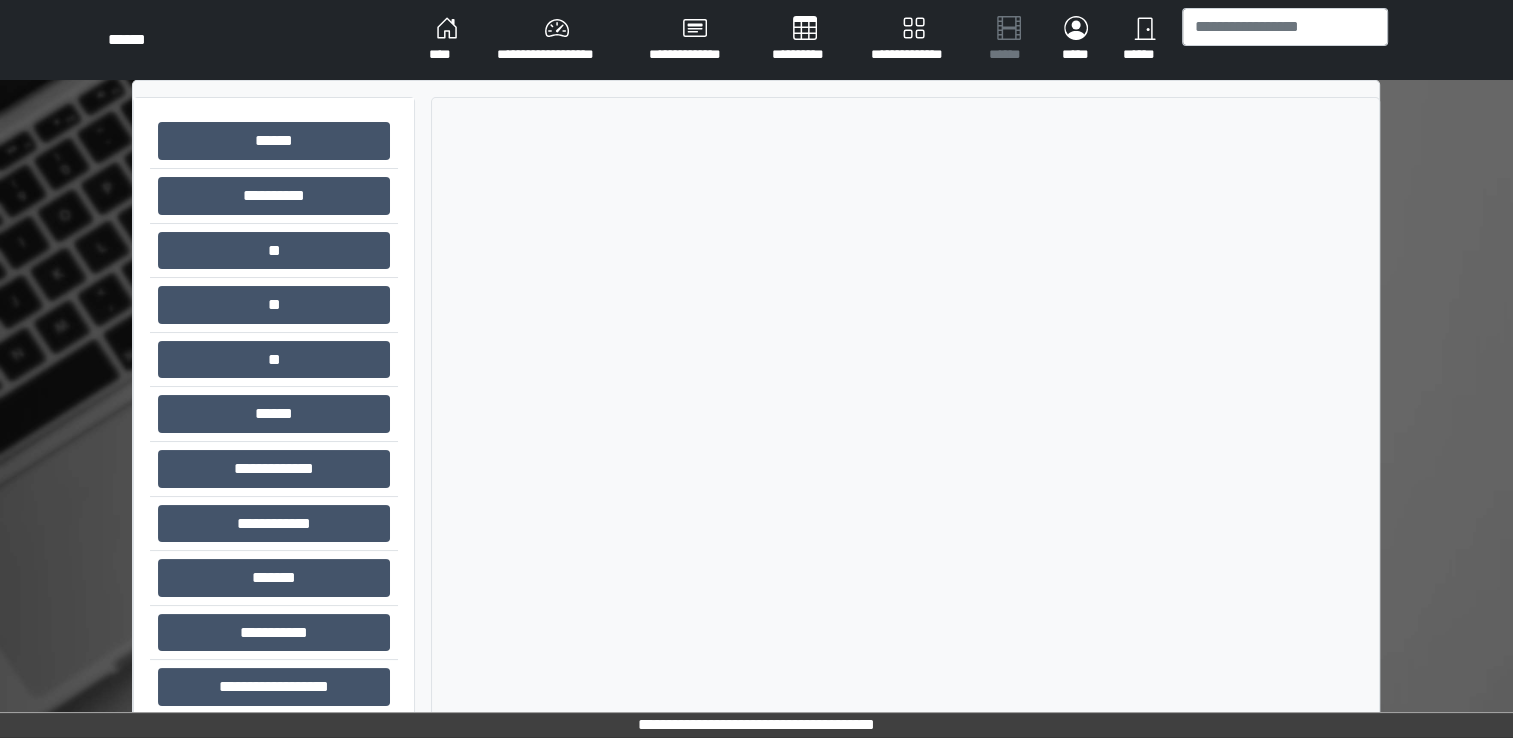 click on "****" at bounding box center (447, 40) 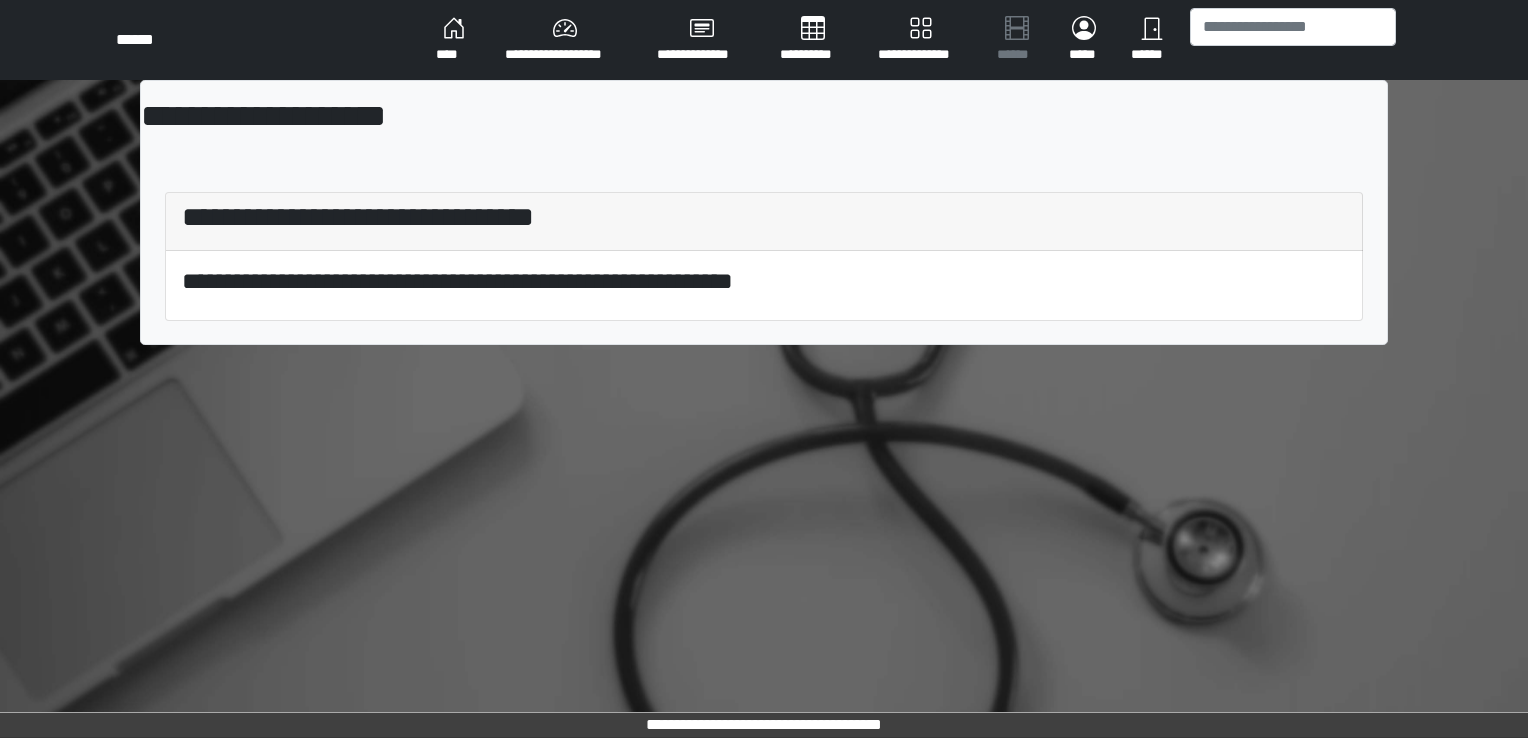 click on "****" at bounding box center [454, 40] 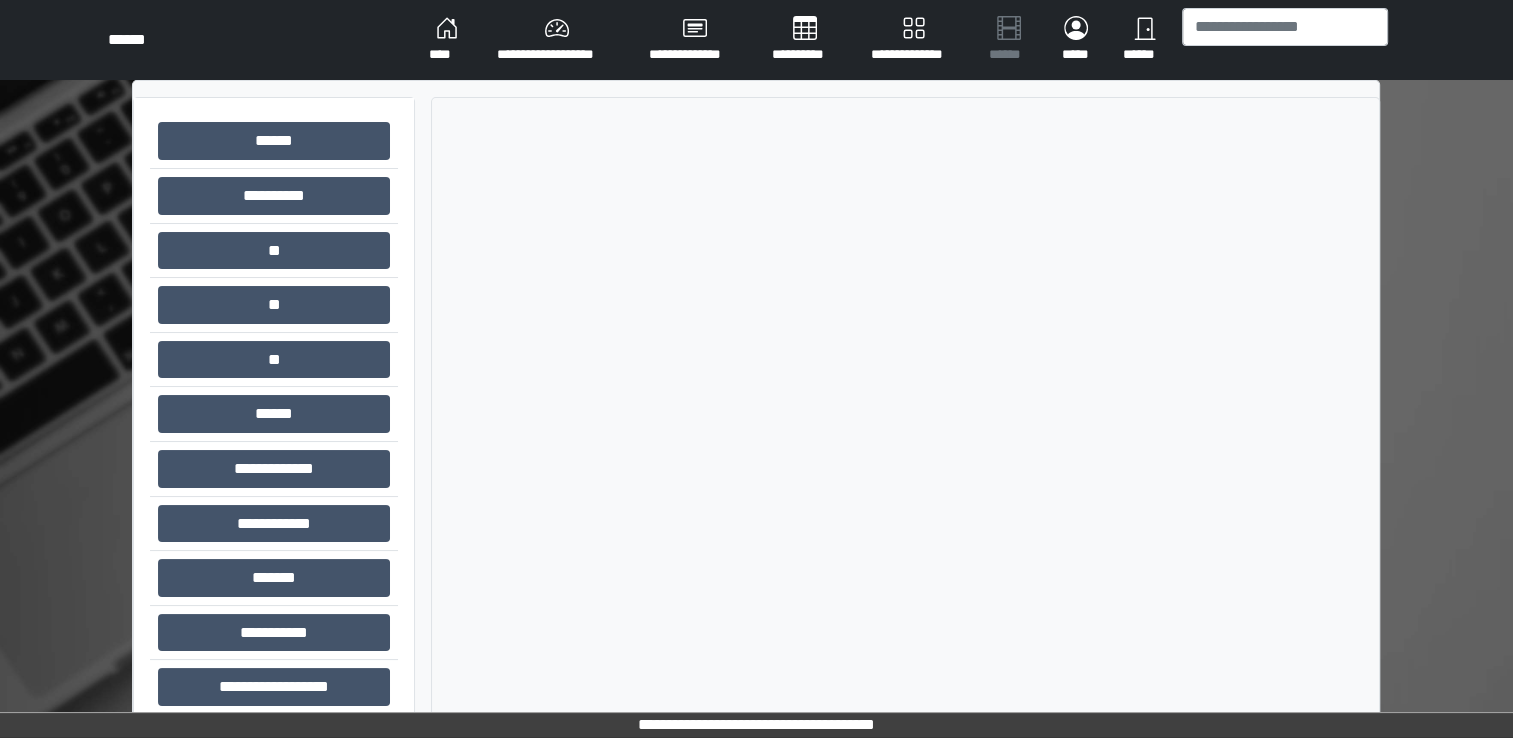 click on "****" at bounding box center (447, 40) 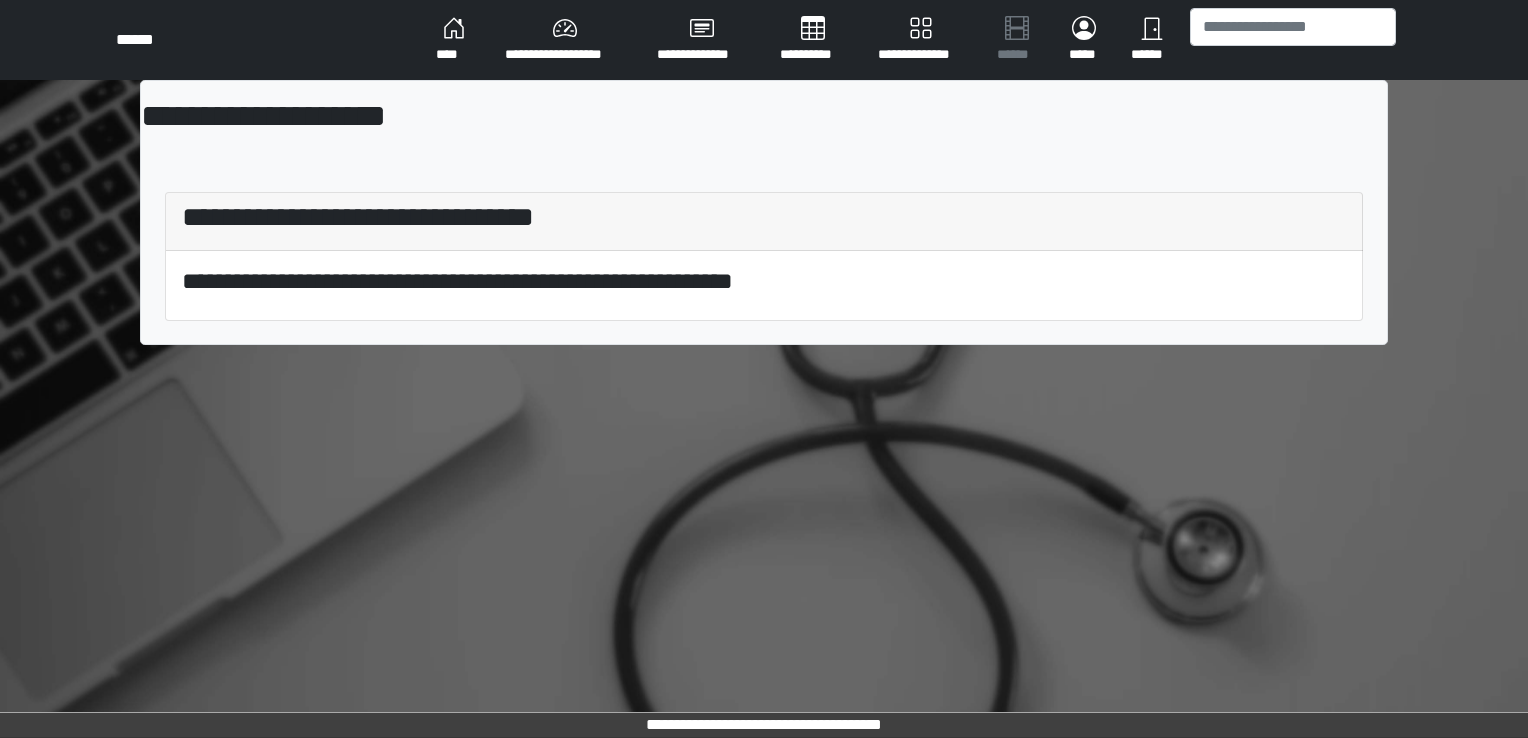 click on "****" at bounding box center [454, 40] 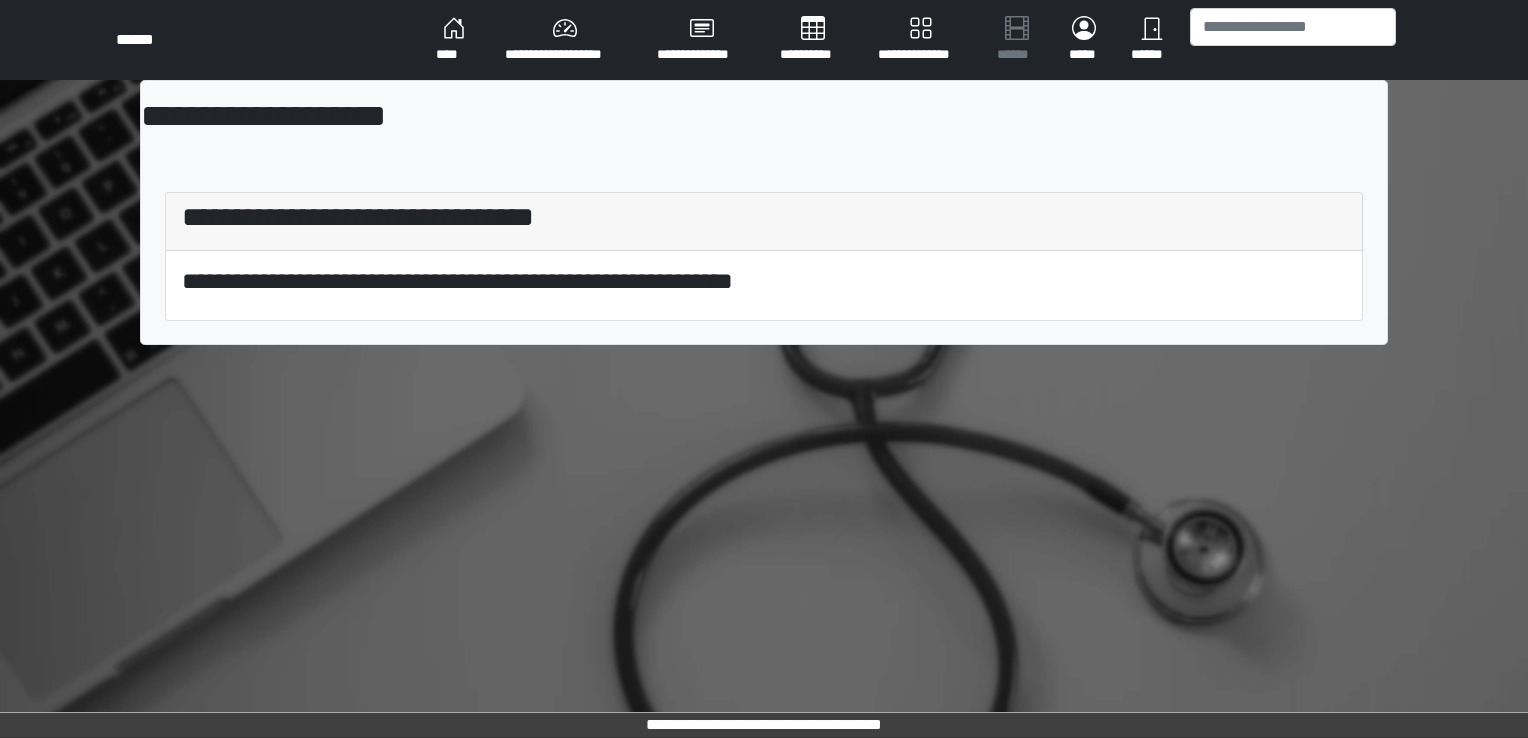 click on "****" at bounding box center [454, 40] 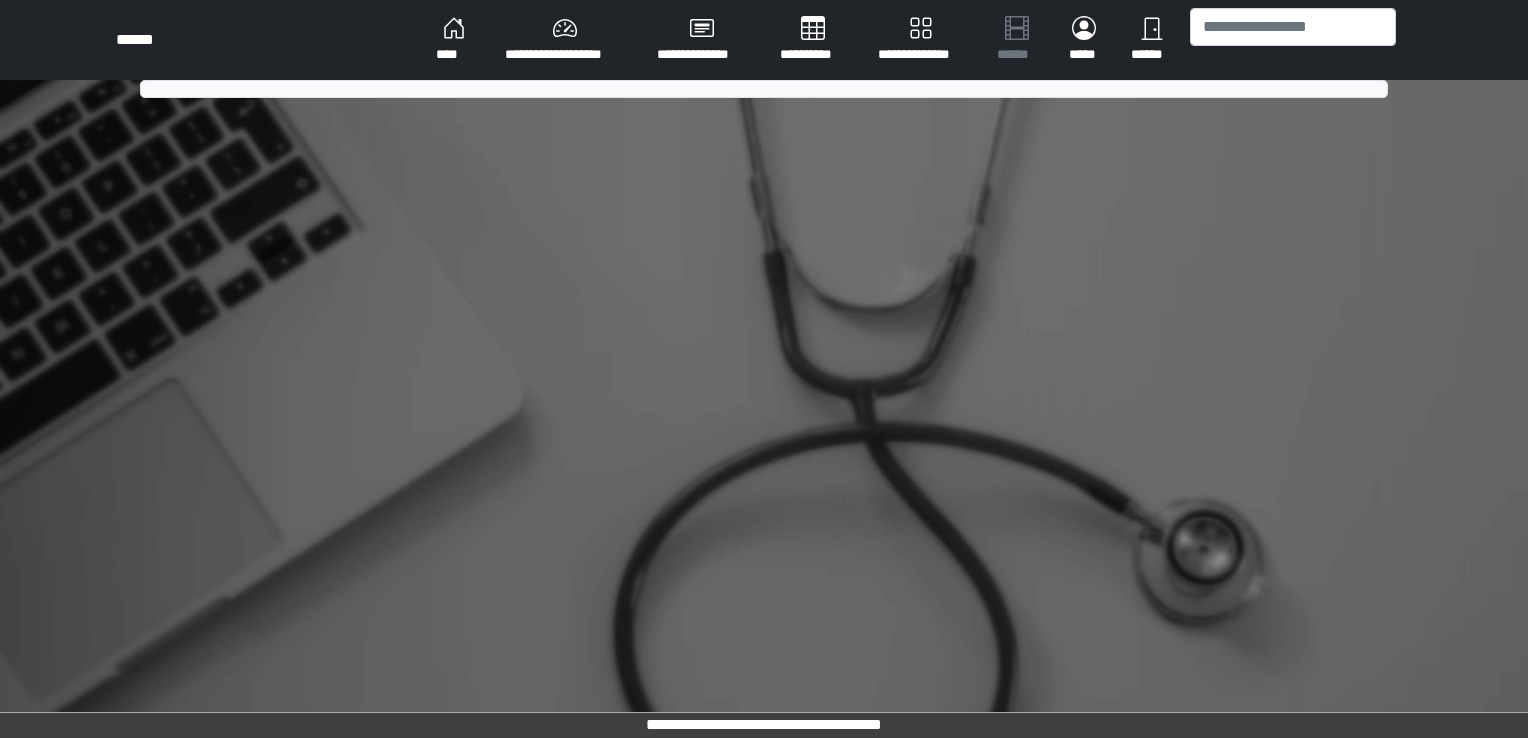 click on "****" at bounding box center [454, 40] 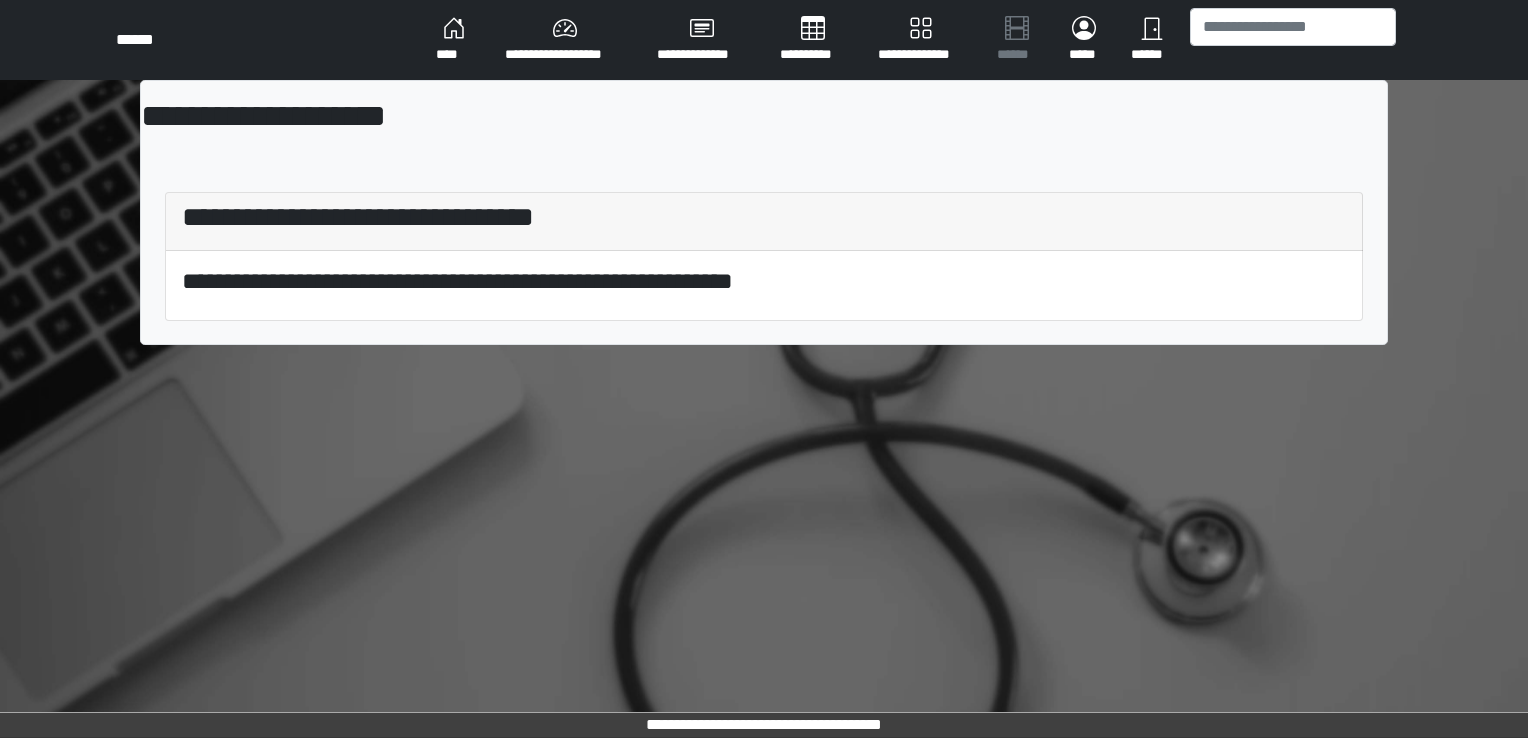 click on "****" at bounding box center (454, 40) 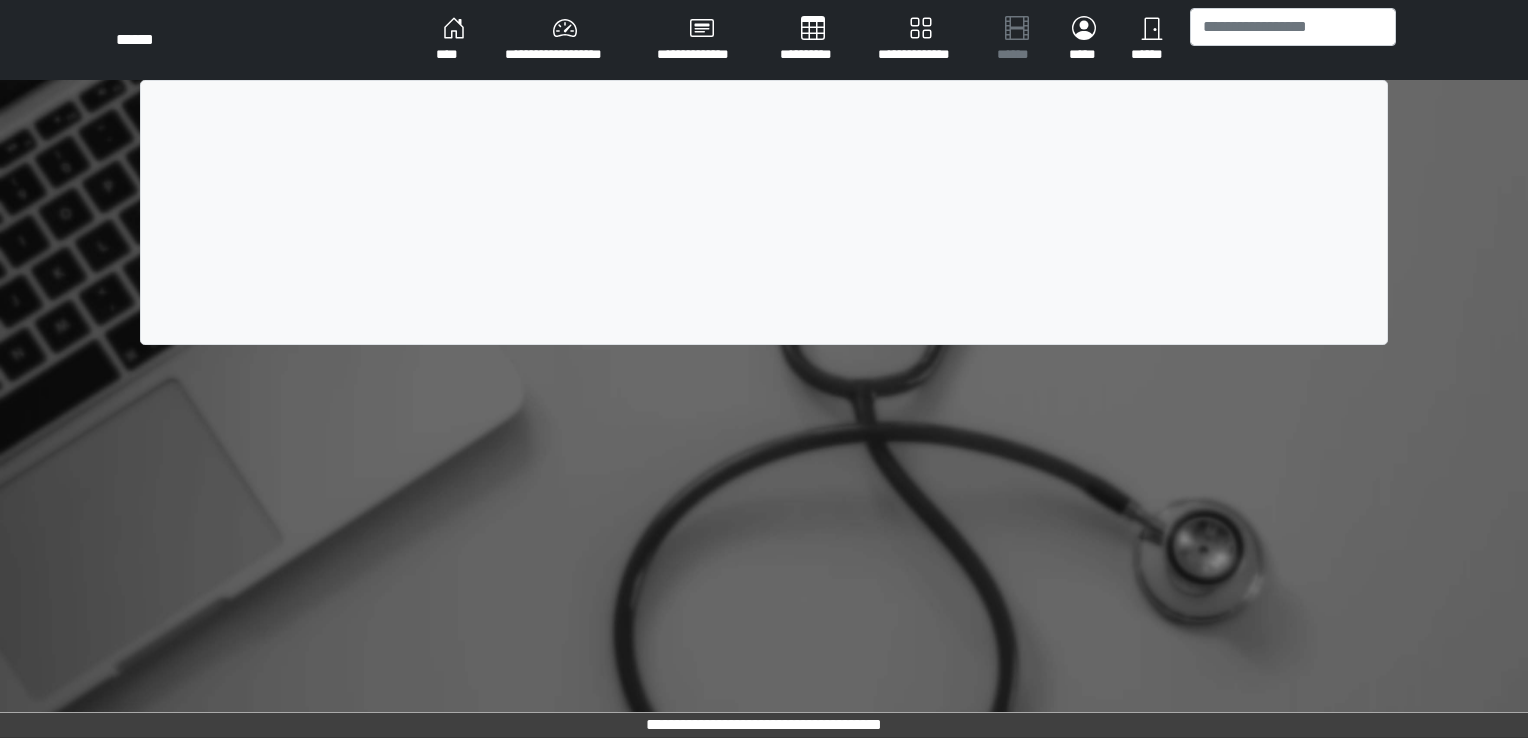 click on "****" at bounding box center (454, 40) 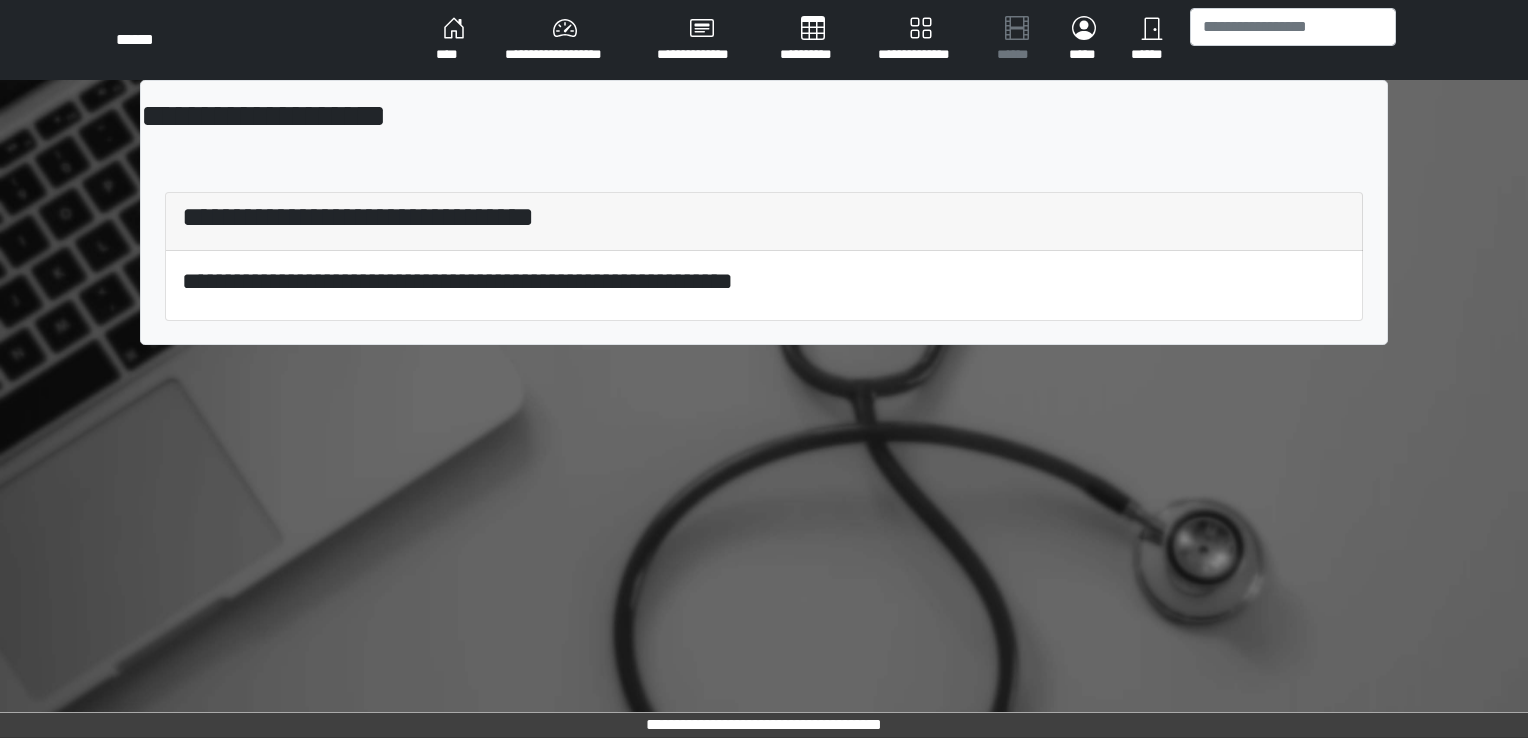 click on "****" at bounding box center [454, 40] 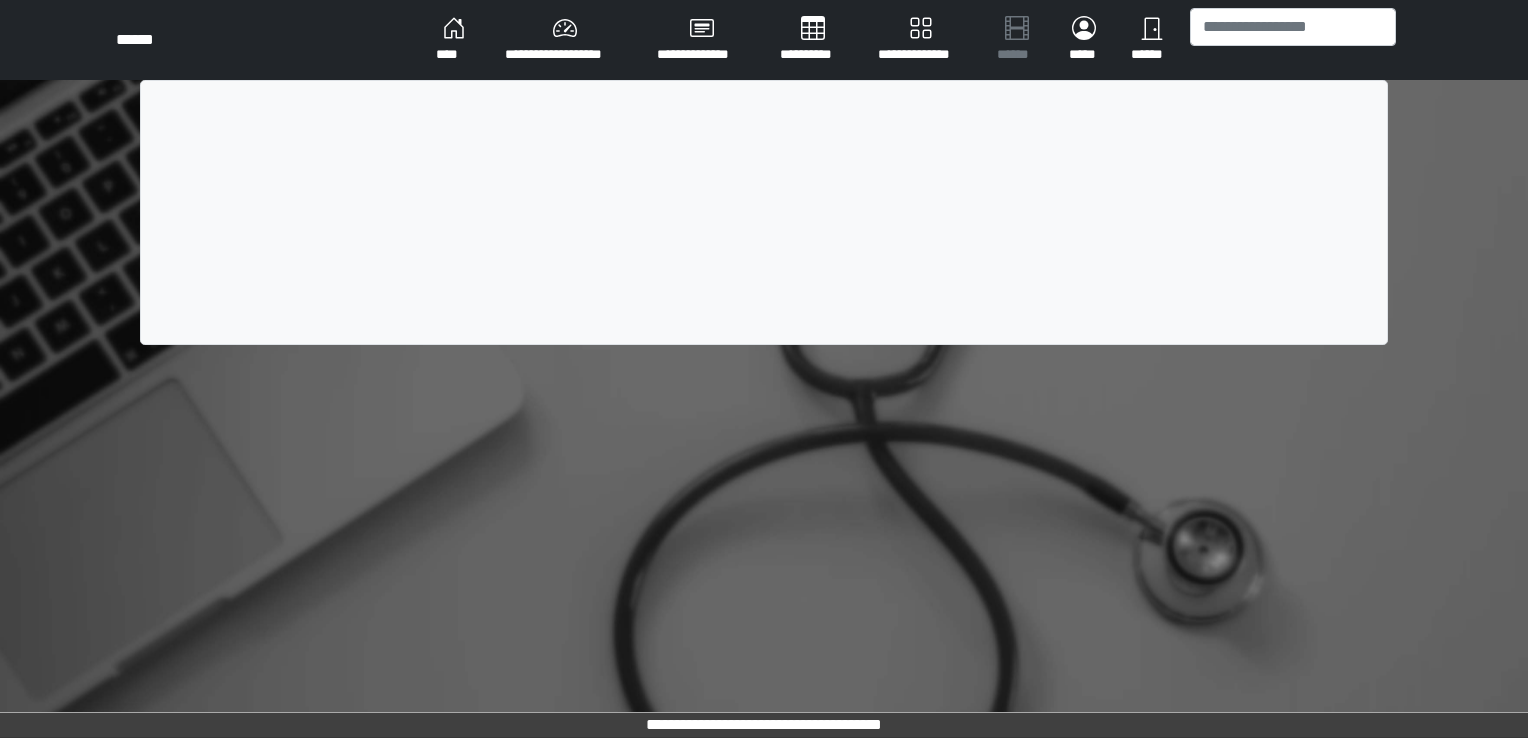 click on "****" at bounding box center [454, 40] 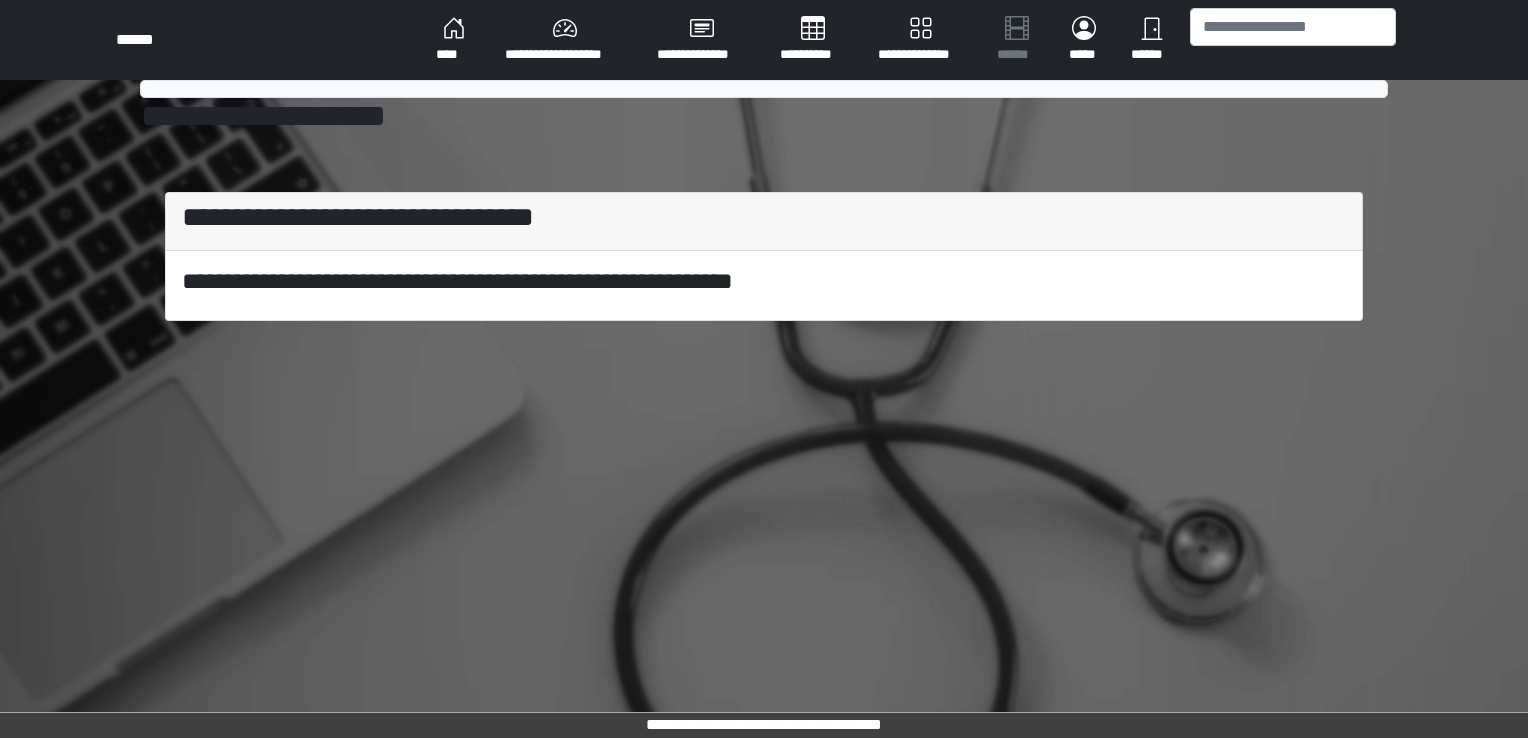 click on "****" at bounding box center (454, 40) 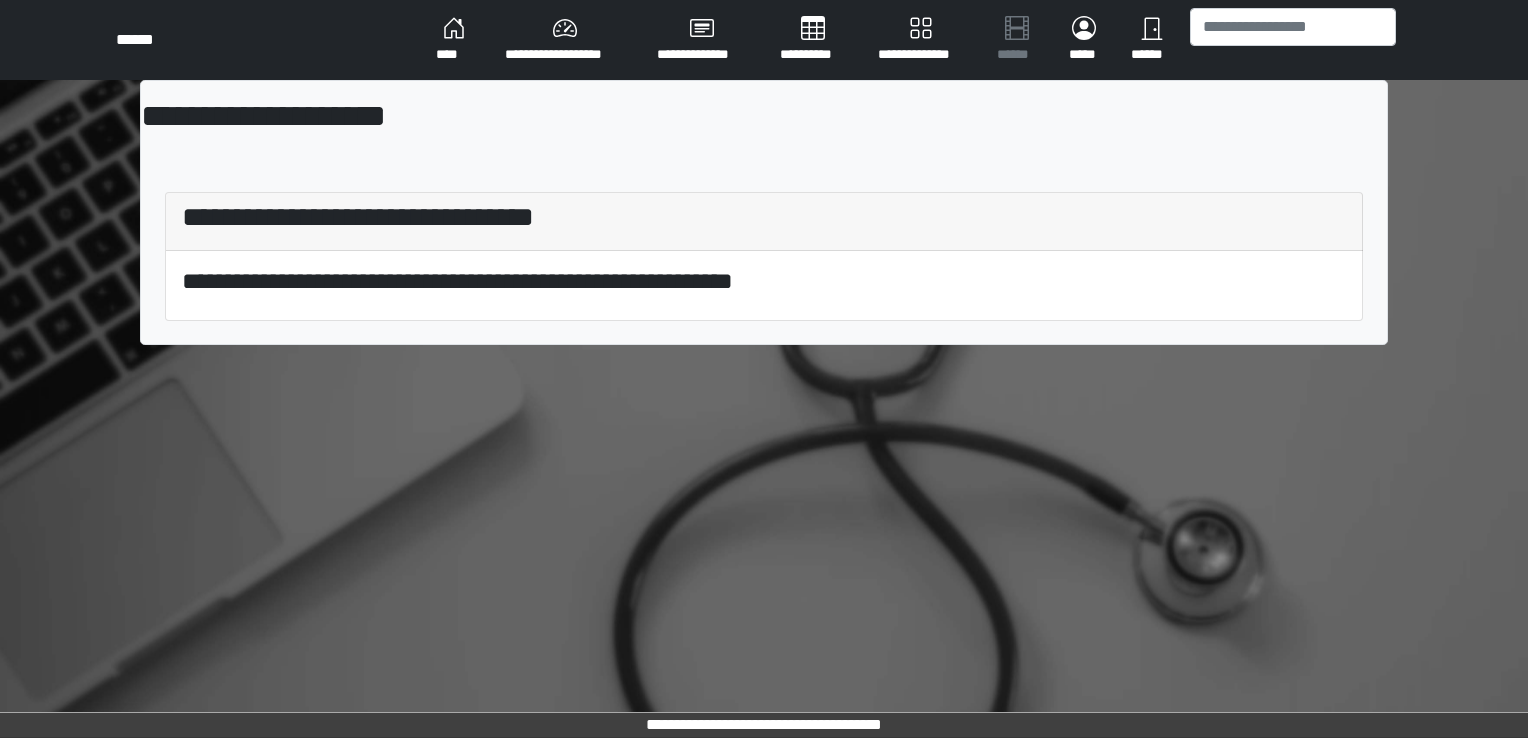 click on "****" at bounding box center (454, 40) 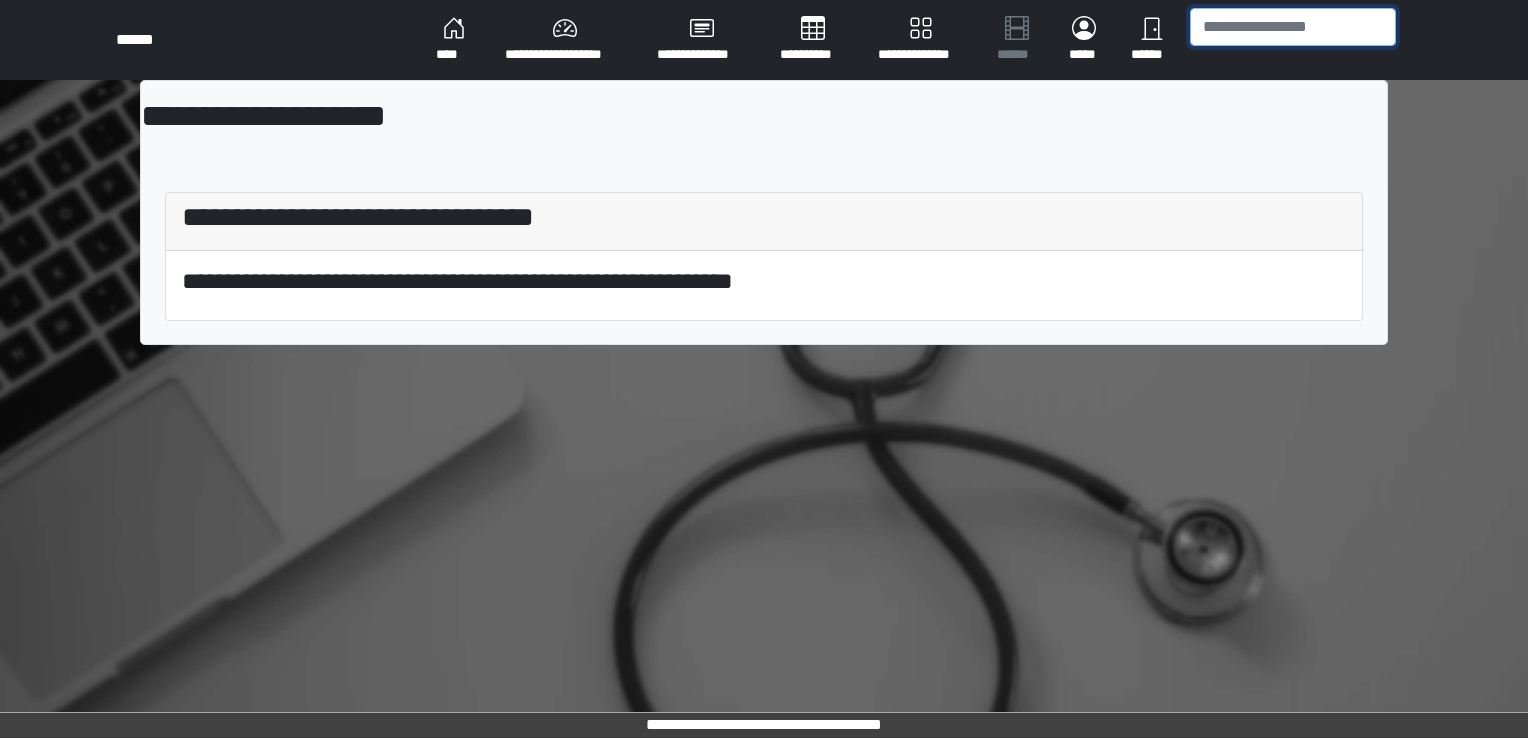 click at bounding box center (1293, 27) 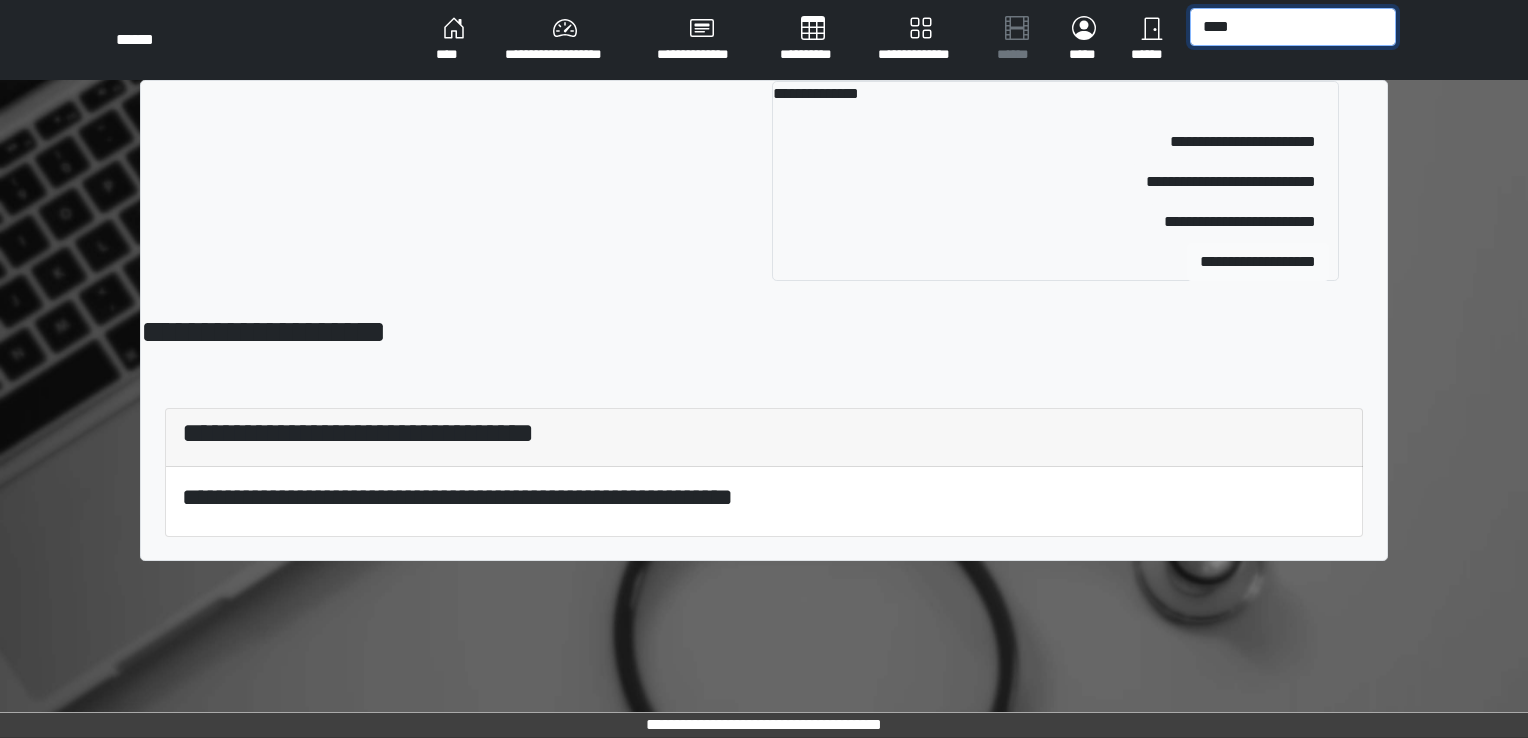 type on "****" 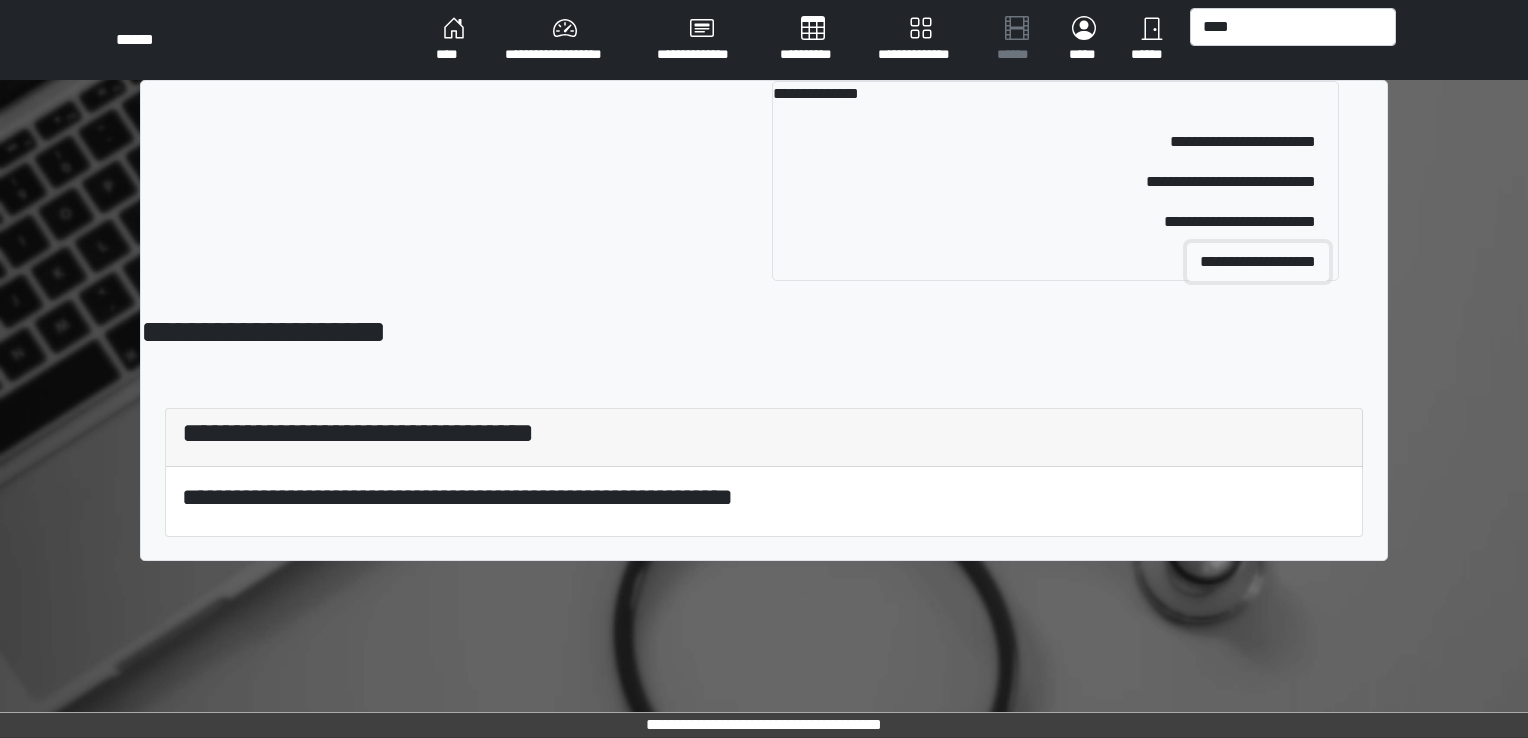 click on "**********" at bounding box center (1258, 262) 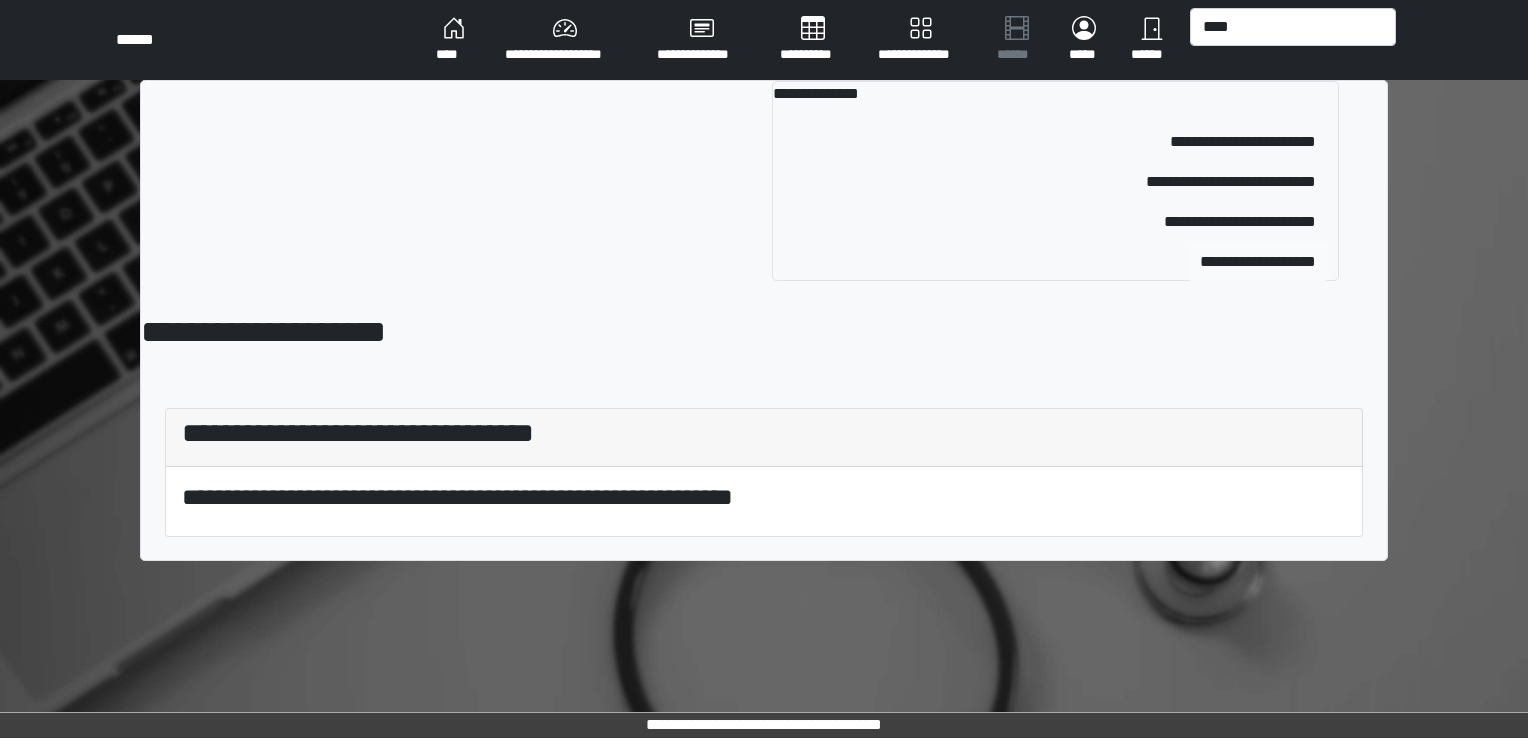 type 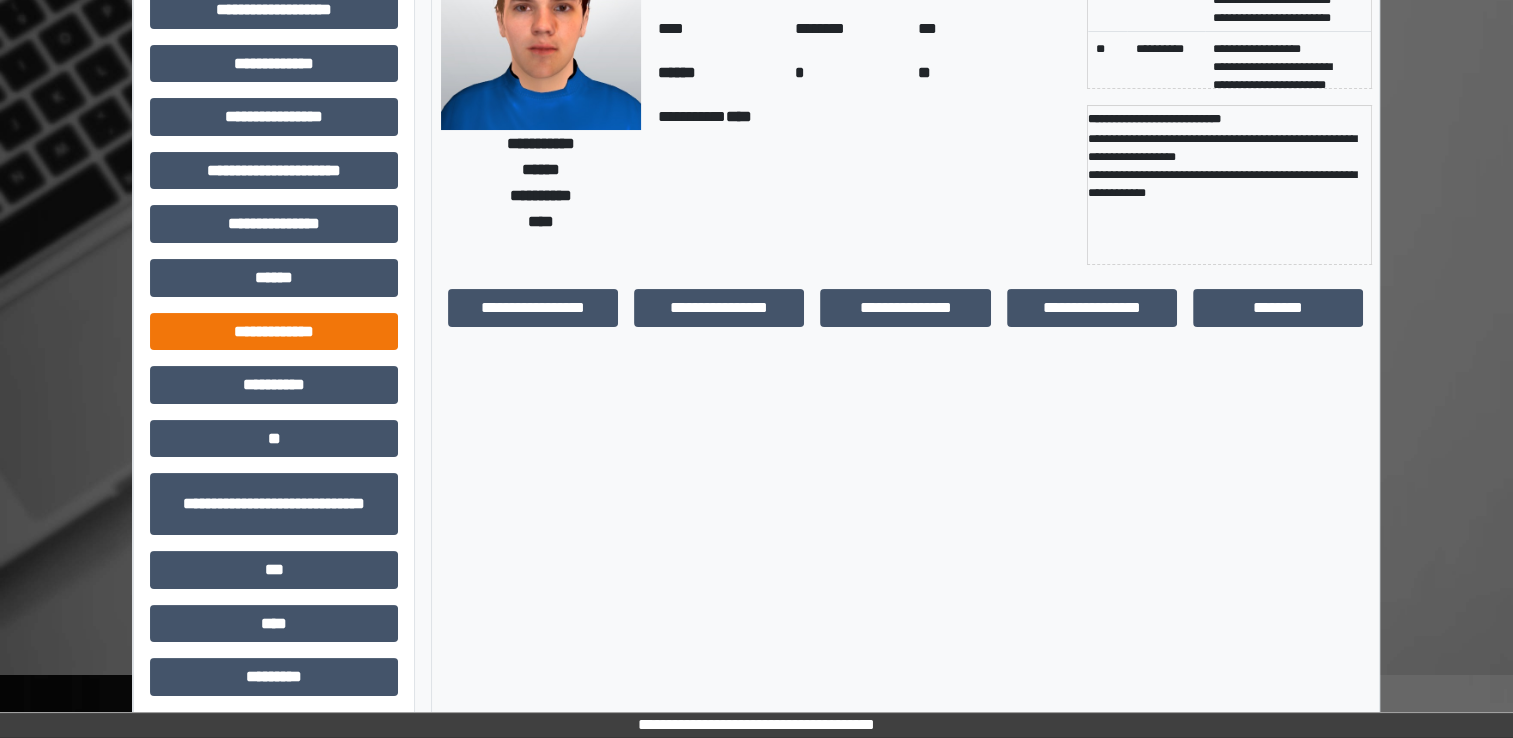 scroll, scrollTop: 0, scrollLeft: 0, axis: both 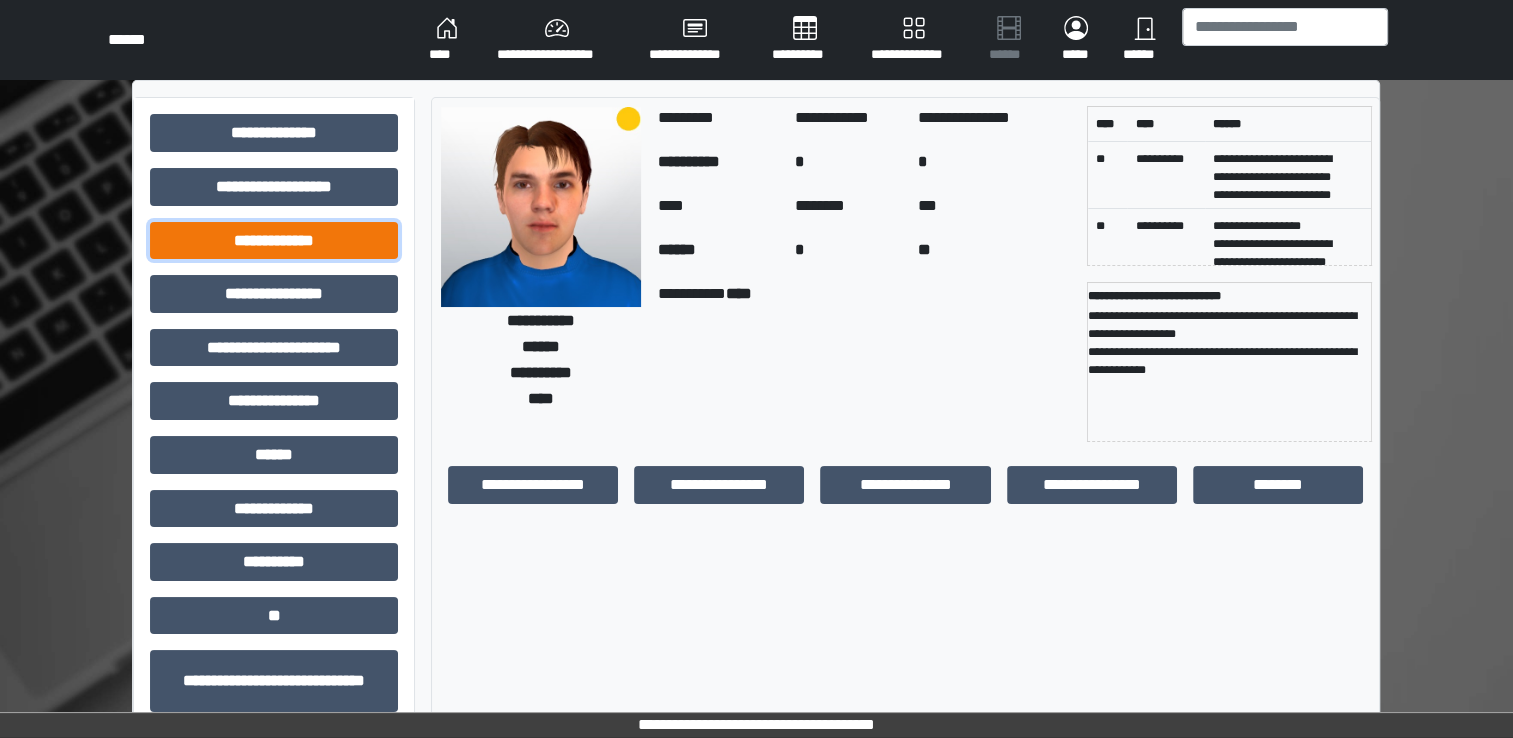 click on "**********" at bounding box center (274, 241) 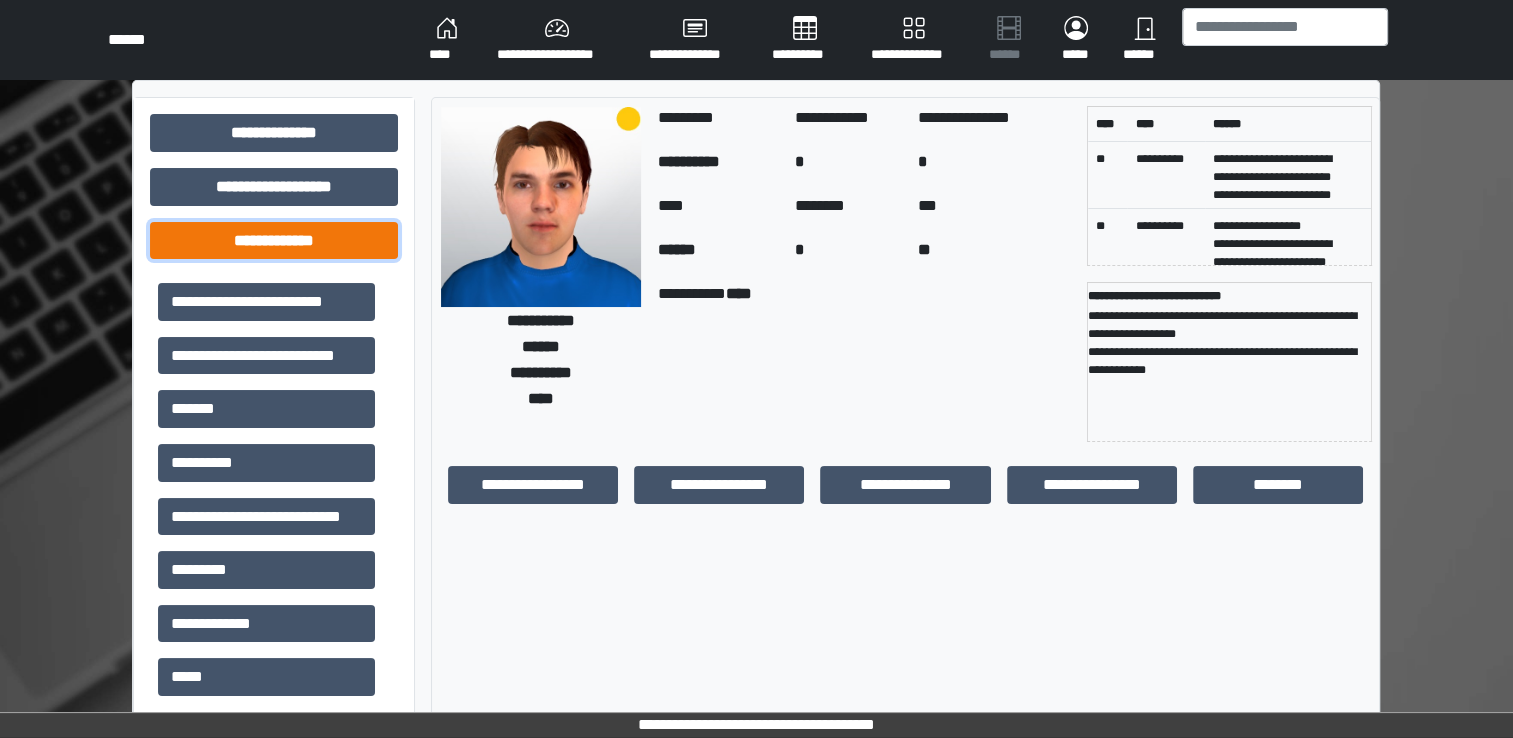 click on "**********" at bounding box center (274, 241) 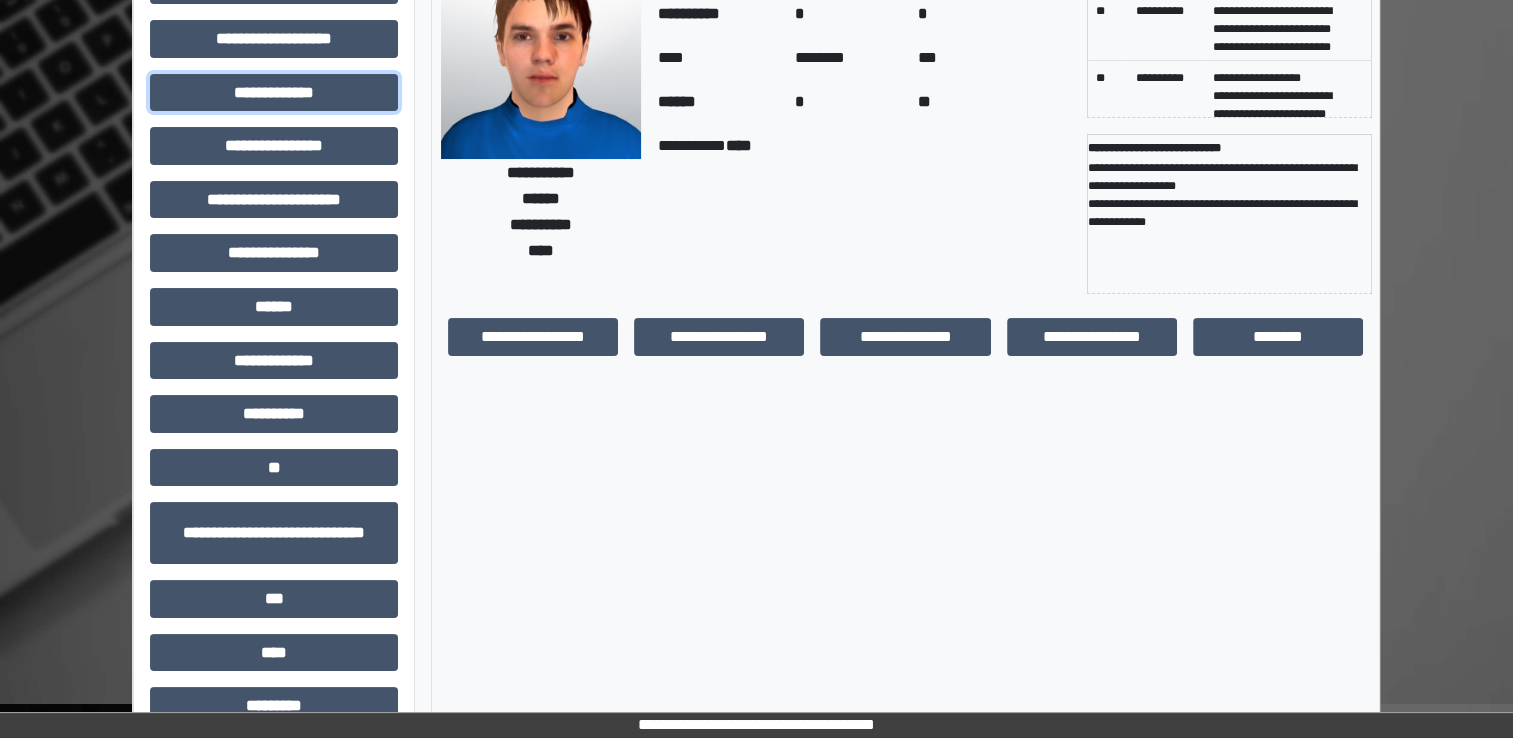 scroll, scrollTop: 184, scrollLeft: 0, axis: vertical 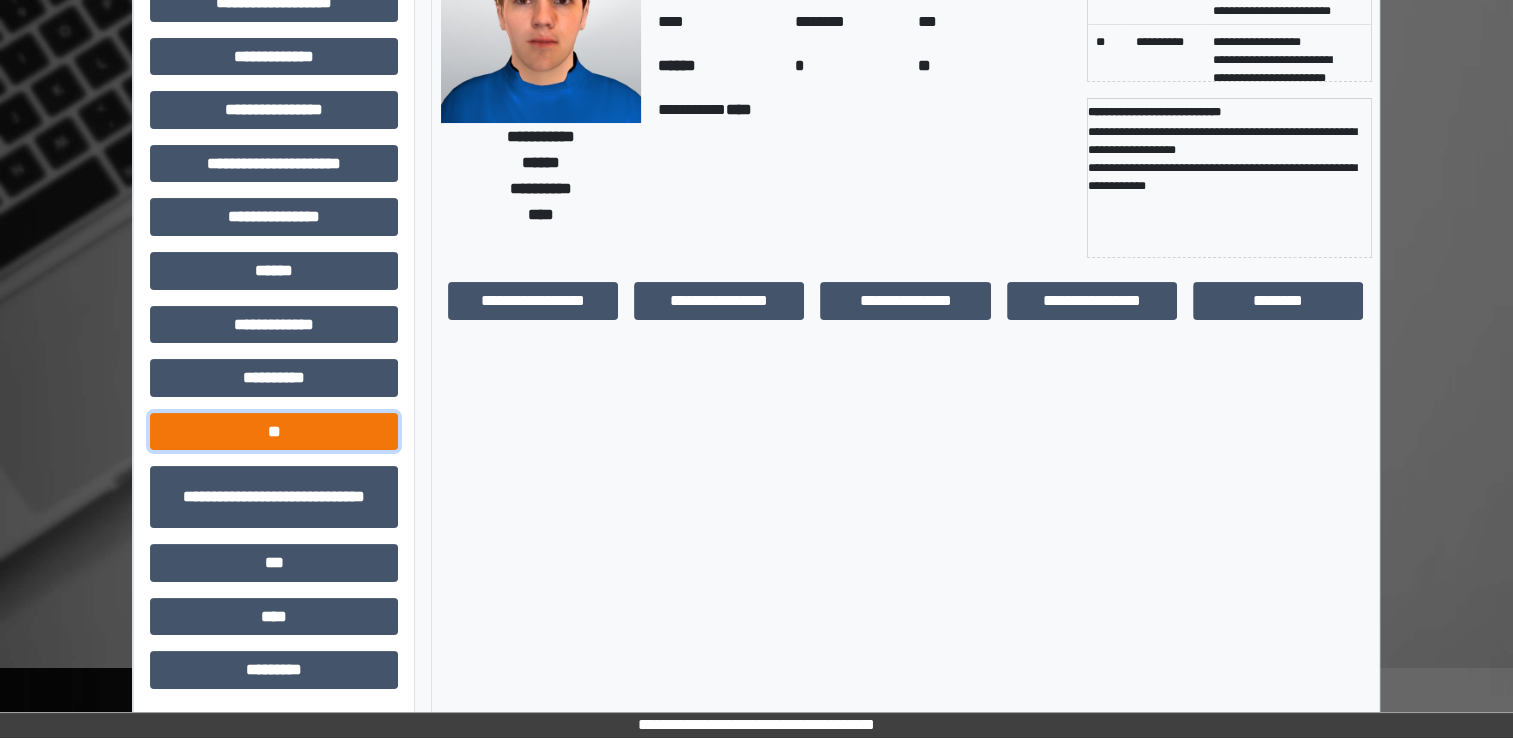 click on "**" at bounding box center [274, 432] 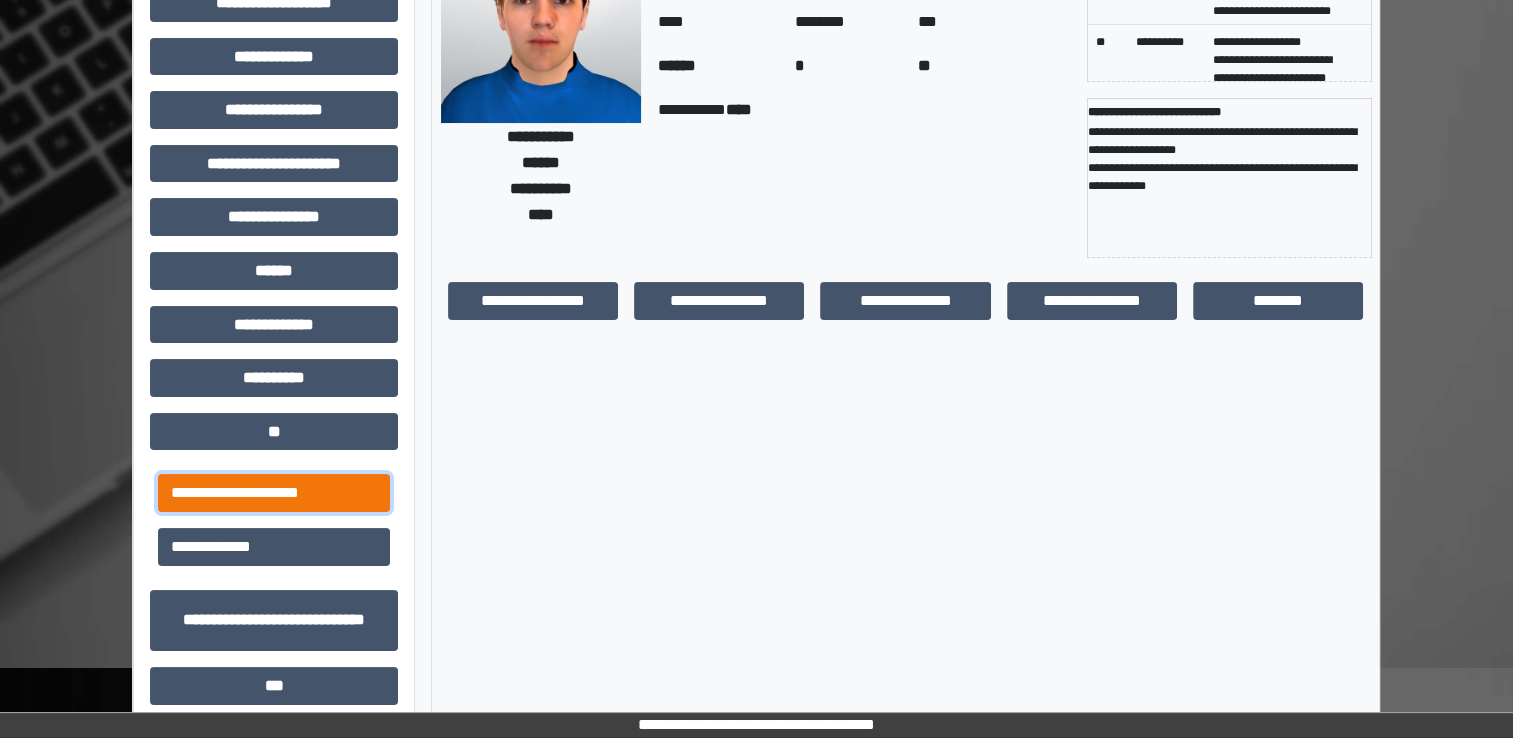 click on "**********" at bounding box center [274, 493] 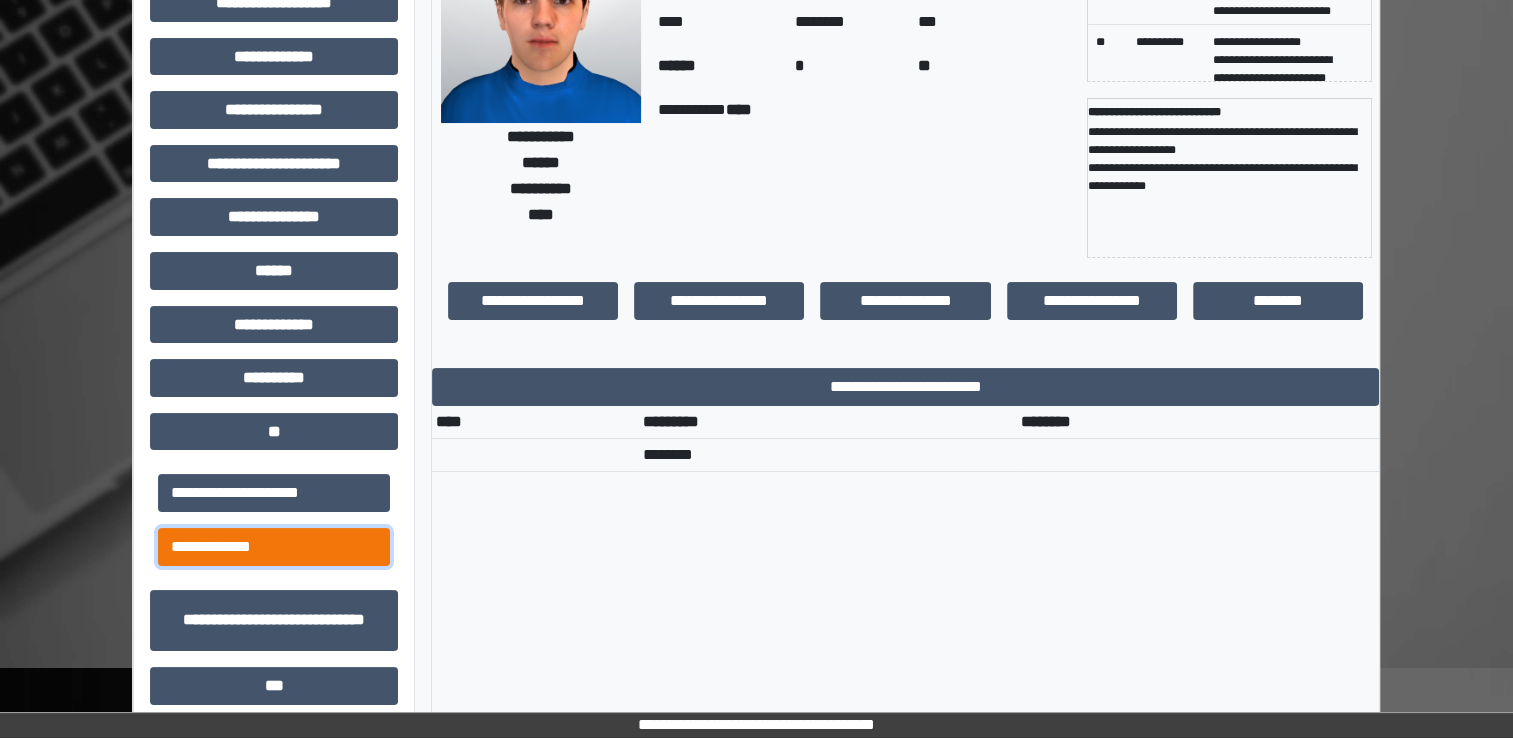 click on "**********" at bounding box center (274, 547) 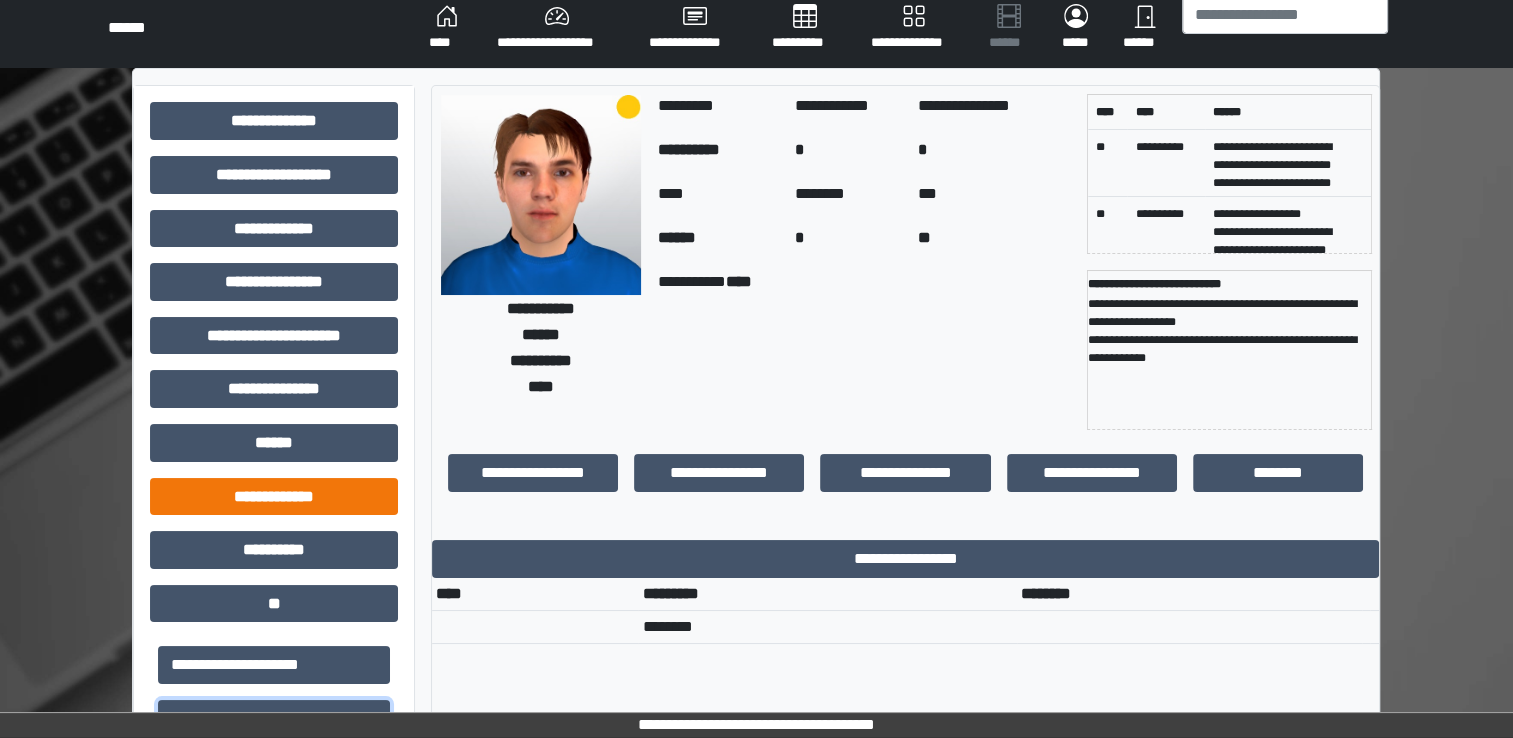 scroll, scrollTop: 386, scrollLeft: 0, axis: vertical 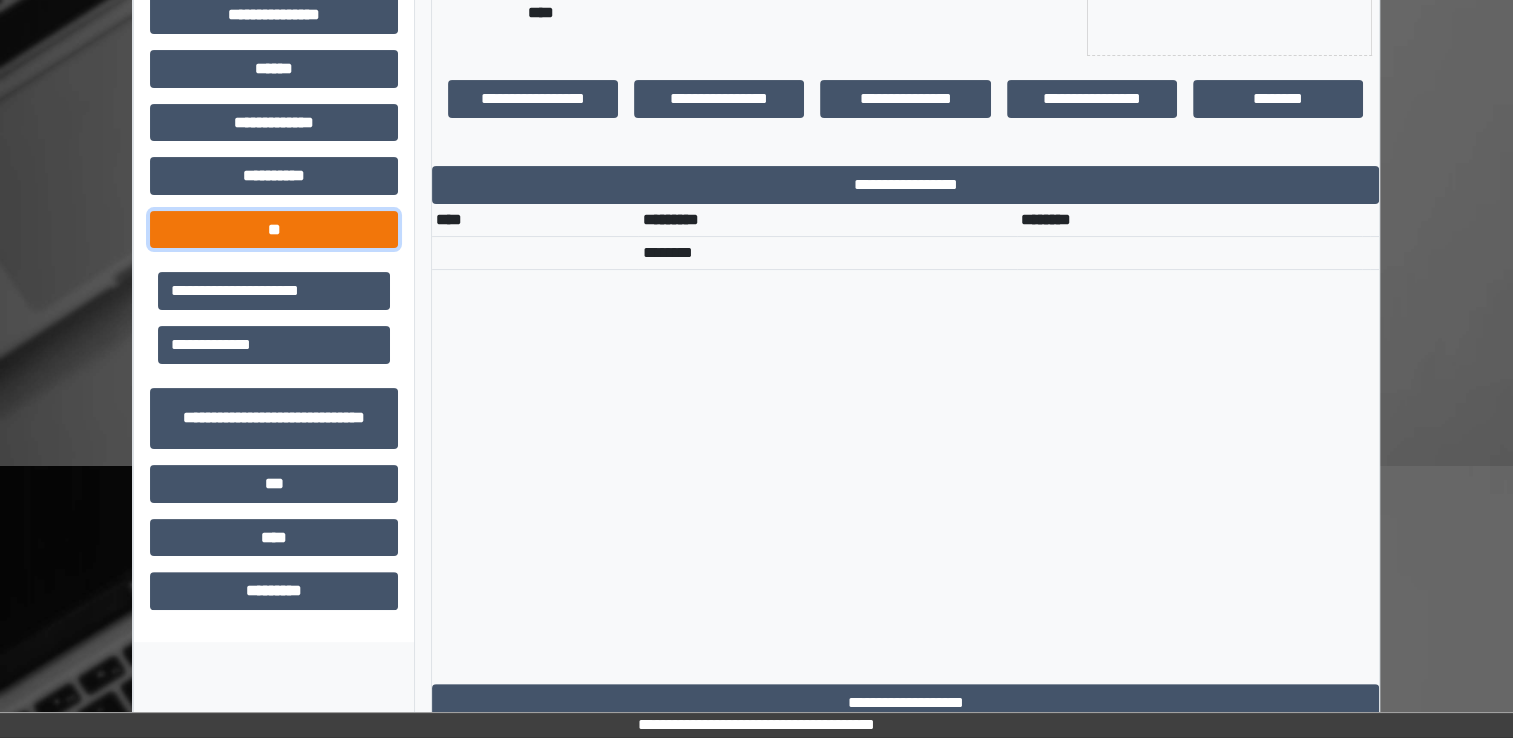click on "**" at bounding box center (274, 230) 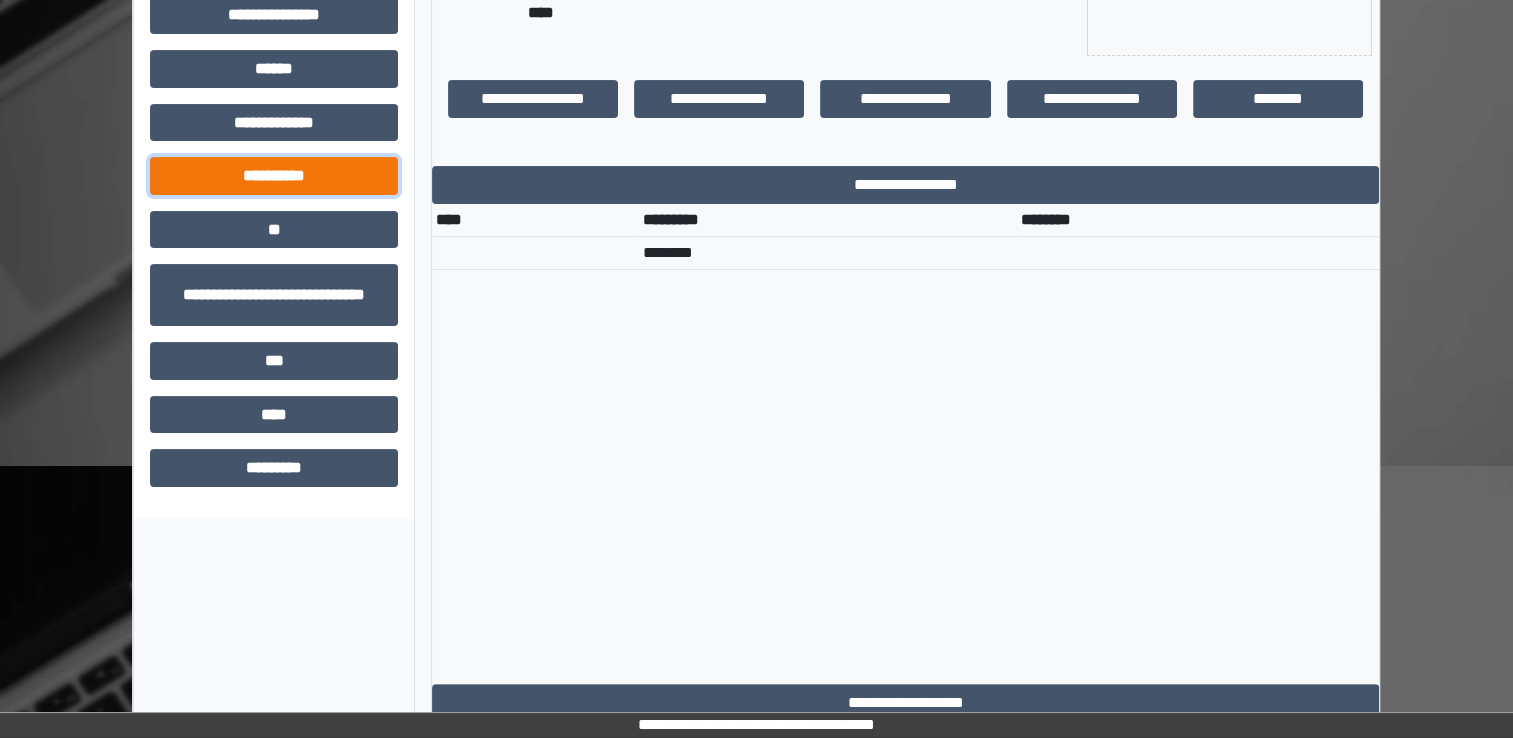 click on "**********" at bounding box center (274, 176) 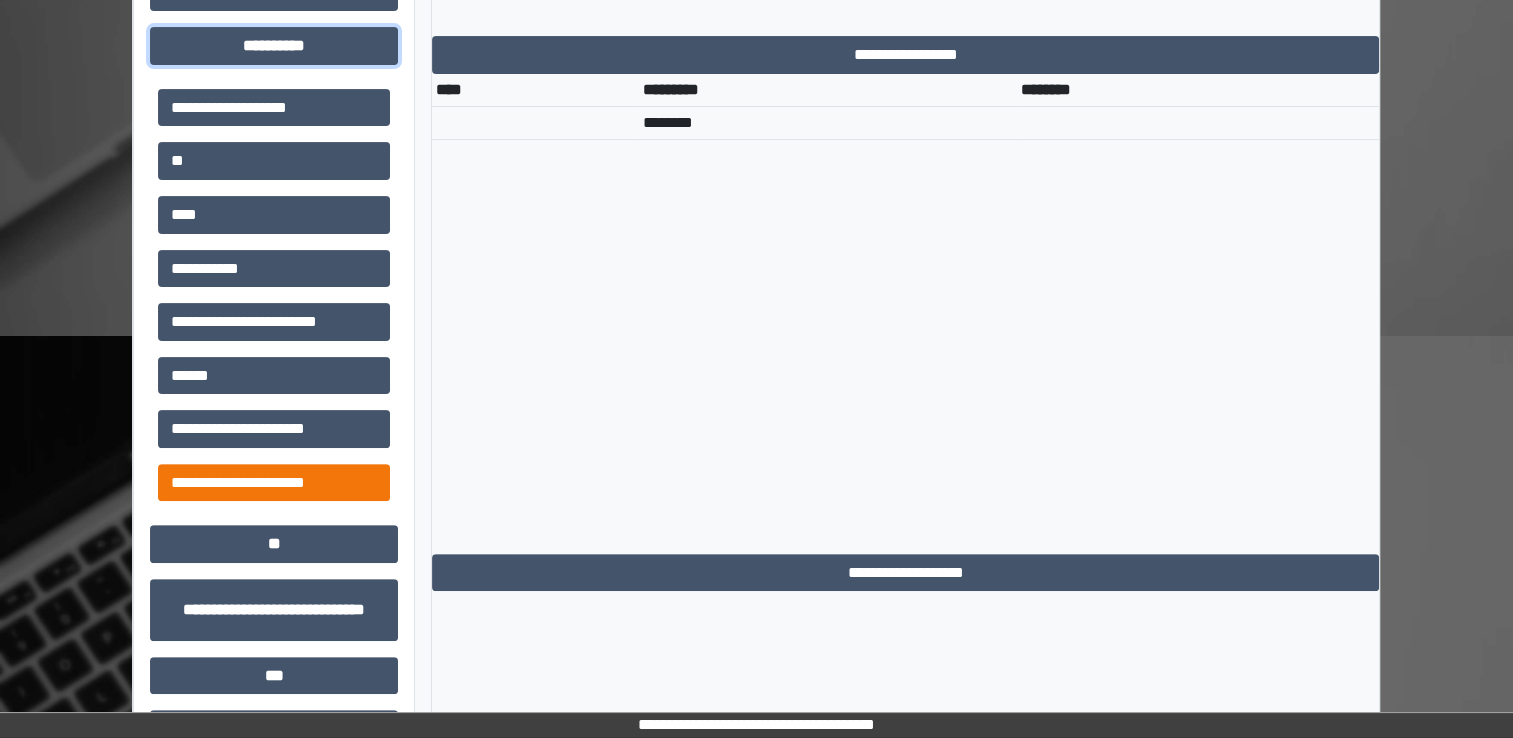 scroll, scrollTop: 516, scrollLeft: 0, axis: vertical 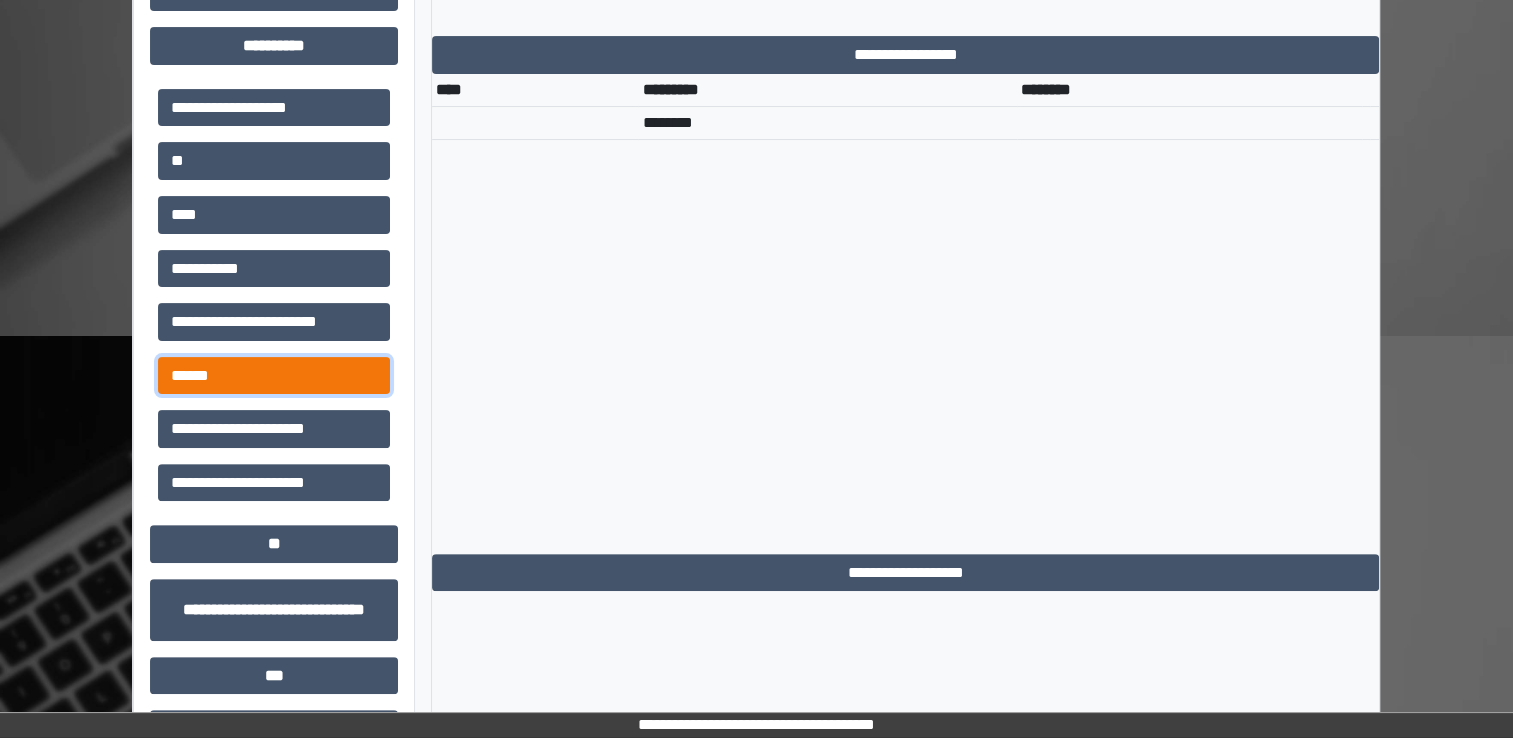 click on "******" at bounding box center [274, 376] 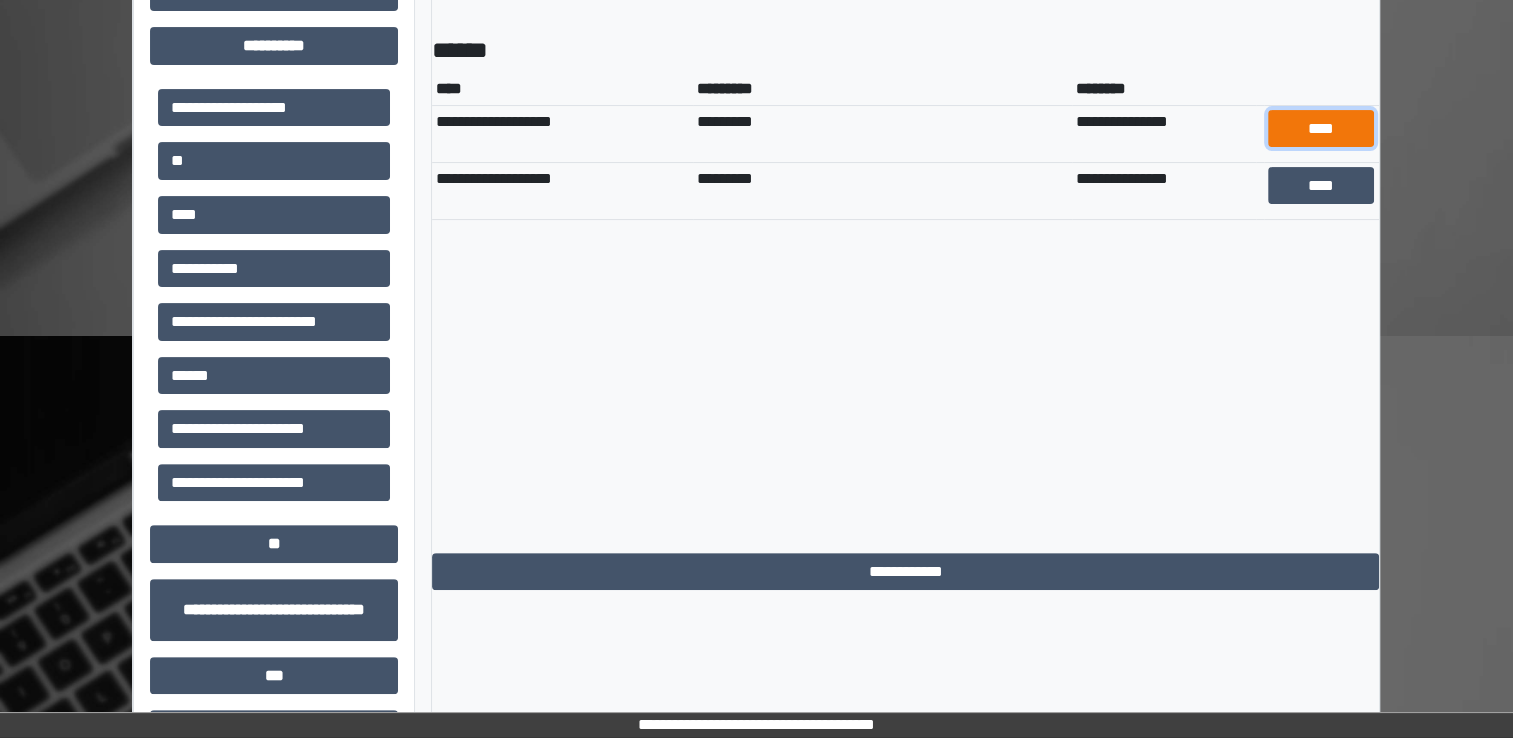 click on "****" at bounding box center [1321, 129] 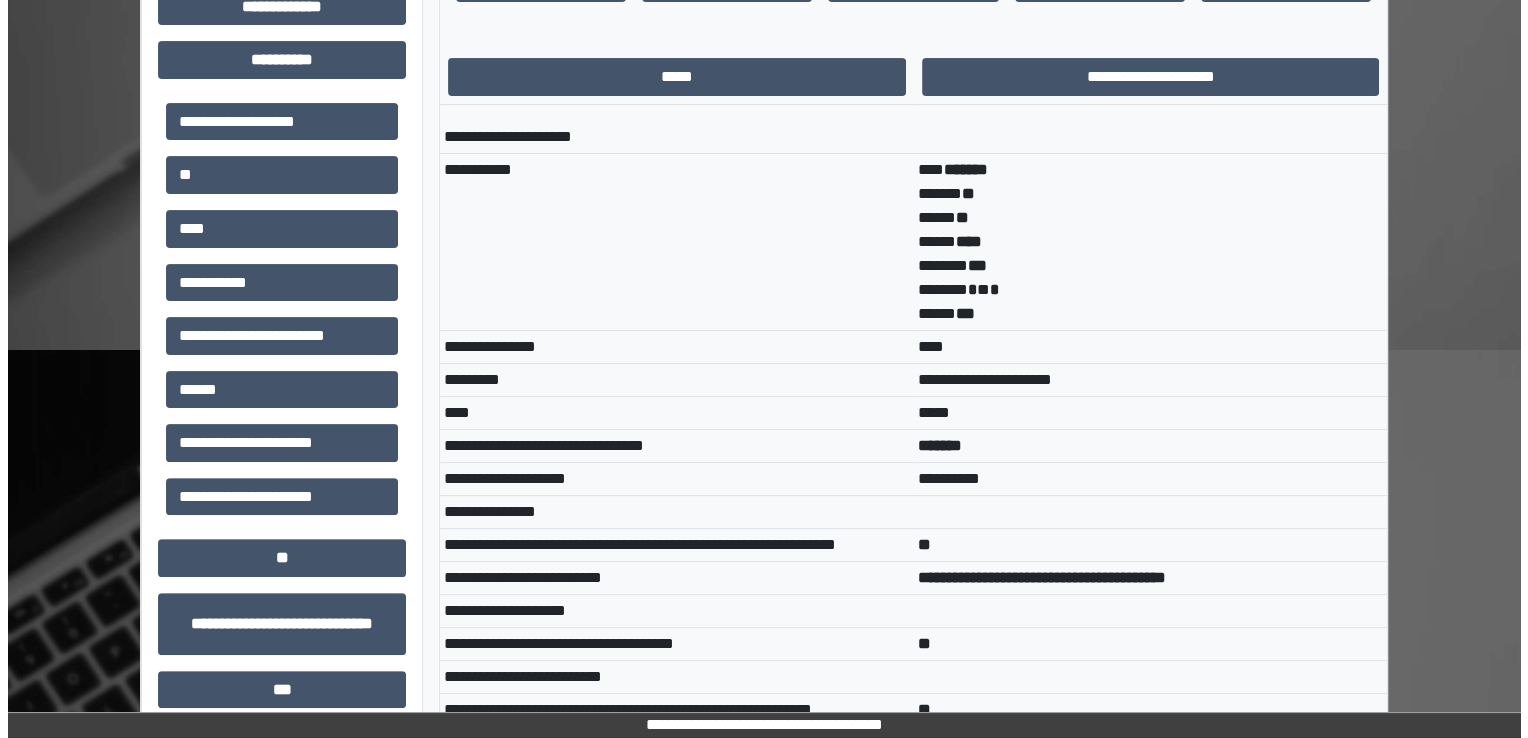 scroll, scrollTop: 0, scrollLeft: 0, axis: both 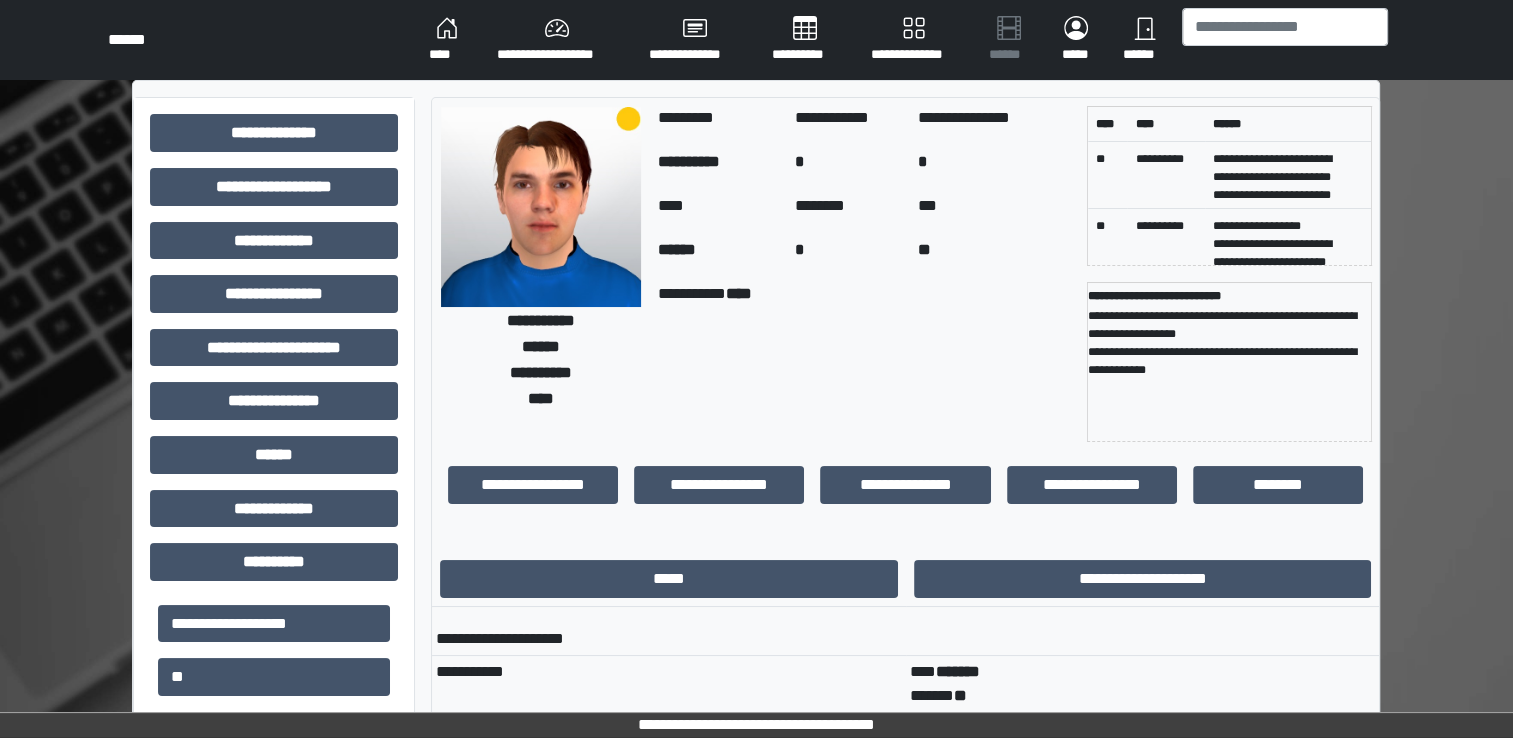 click on "****" at bounding box center (447, 40) 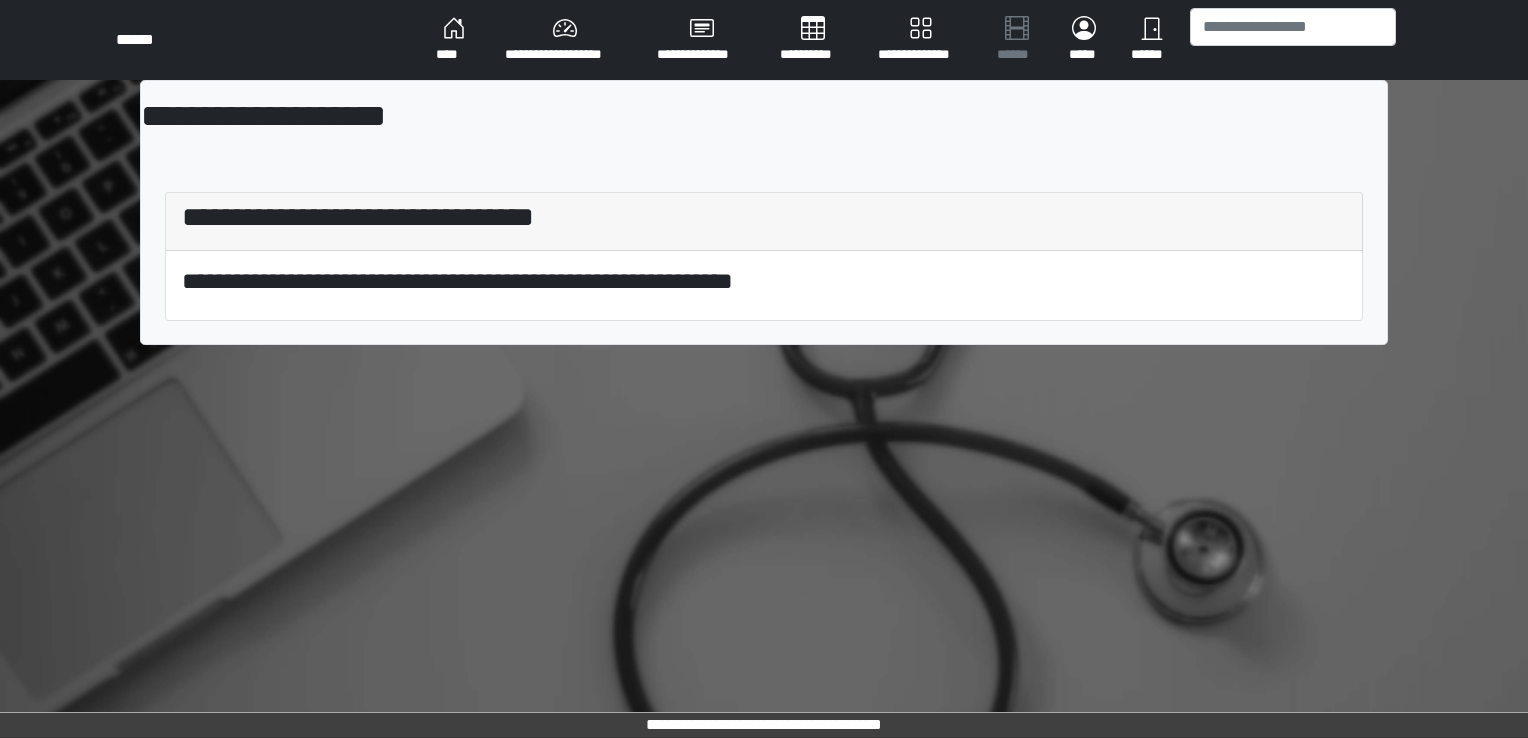 click on "****" at bounding box center [454, 40] 